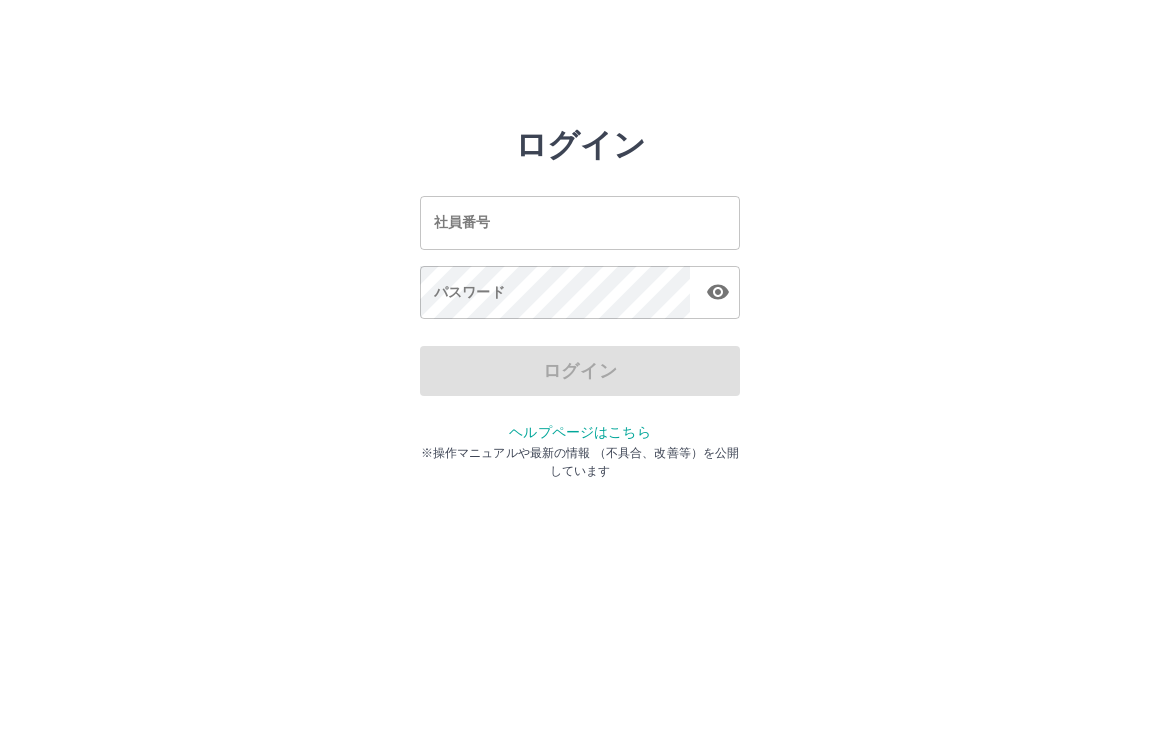 scroll, scrollTop: 0, scrollLeft: 0, axis: both 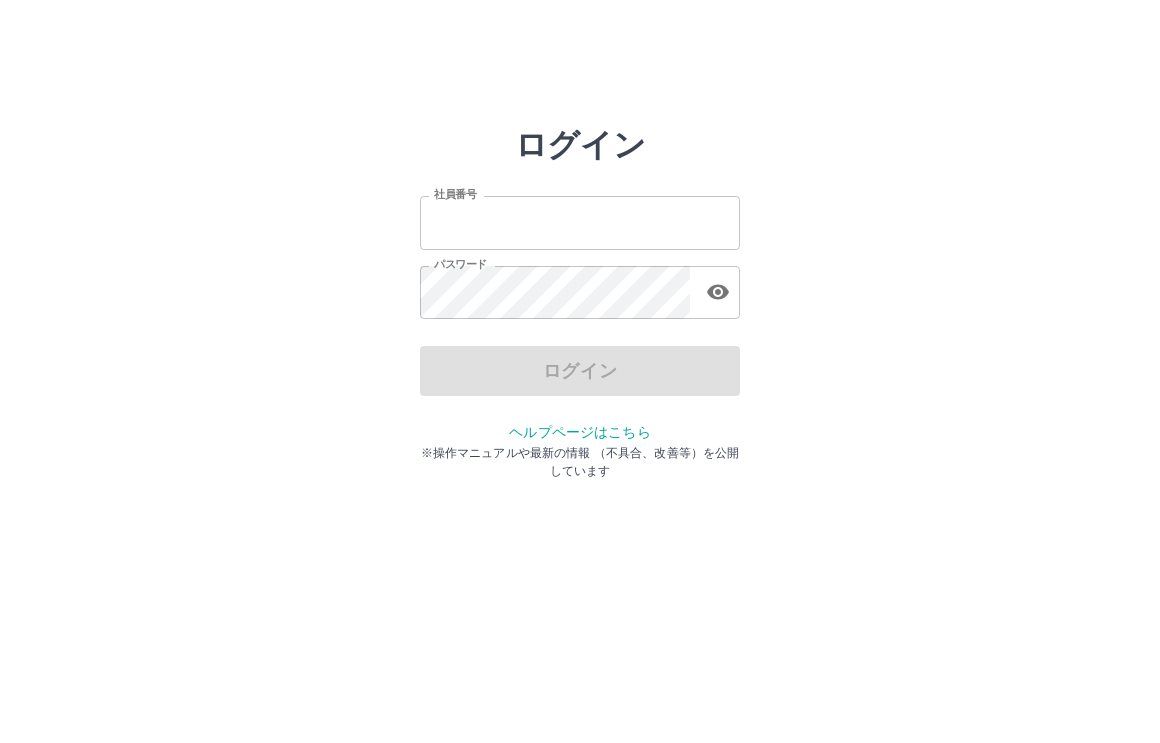 type on "*******" 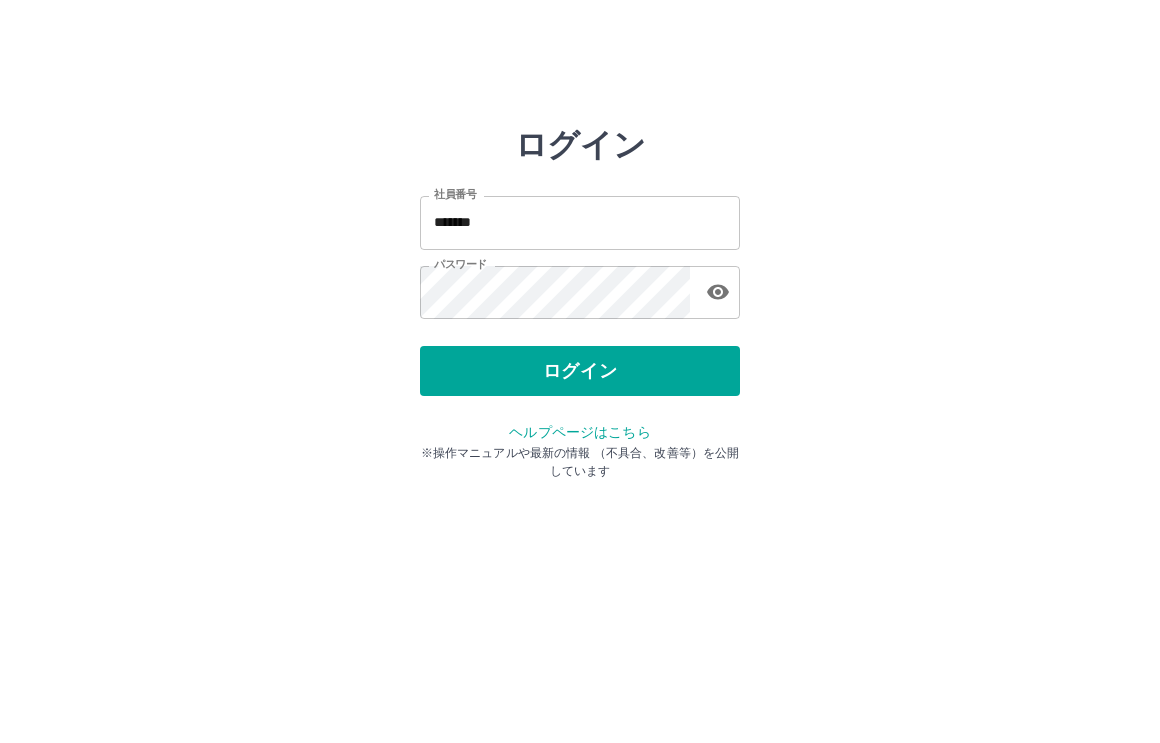 click on "ログイン 社員番号 ******* 社員番号 パスワード パスワード ログイン ヘルプページはこちら ※操作マニュアルや最新の情報 （不具合、改善等）を公開しています" at bounding box center [580, 286] 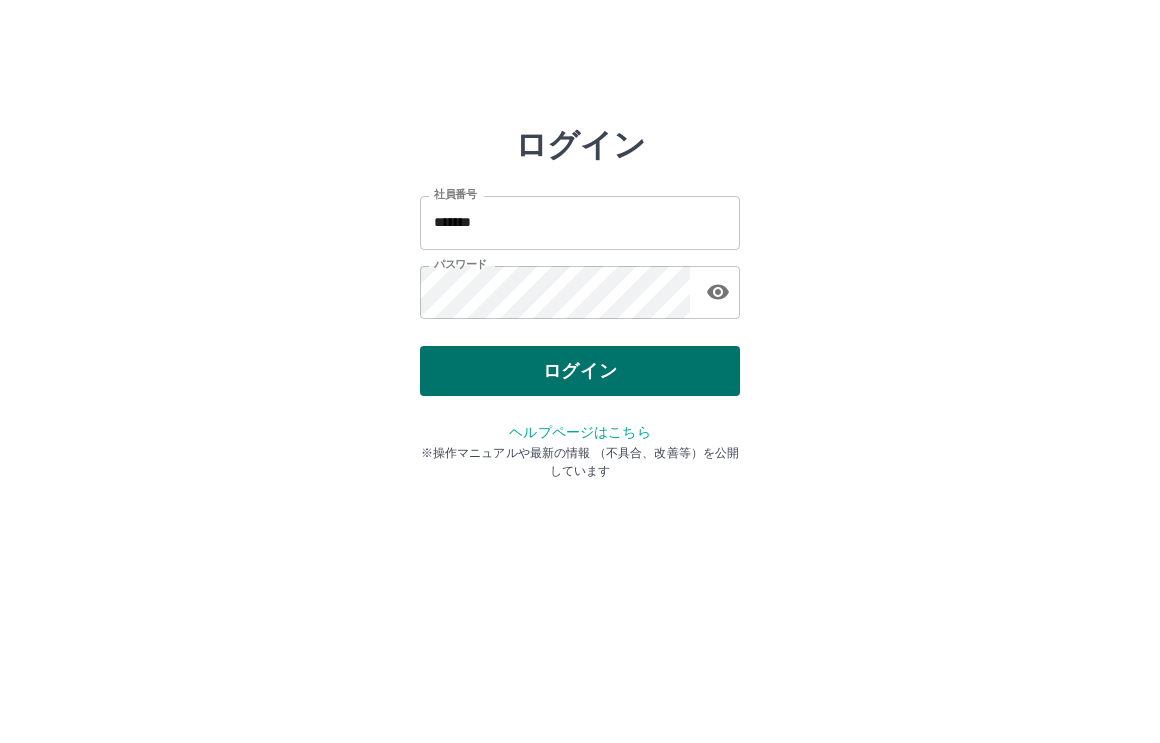 click on "ログイン" at bounding box center (580, 371) 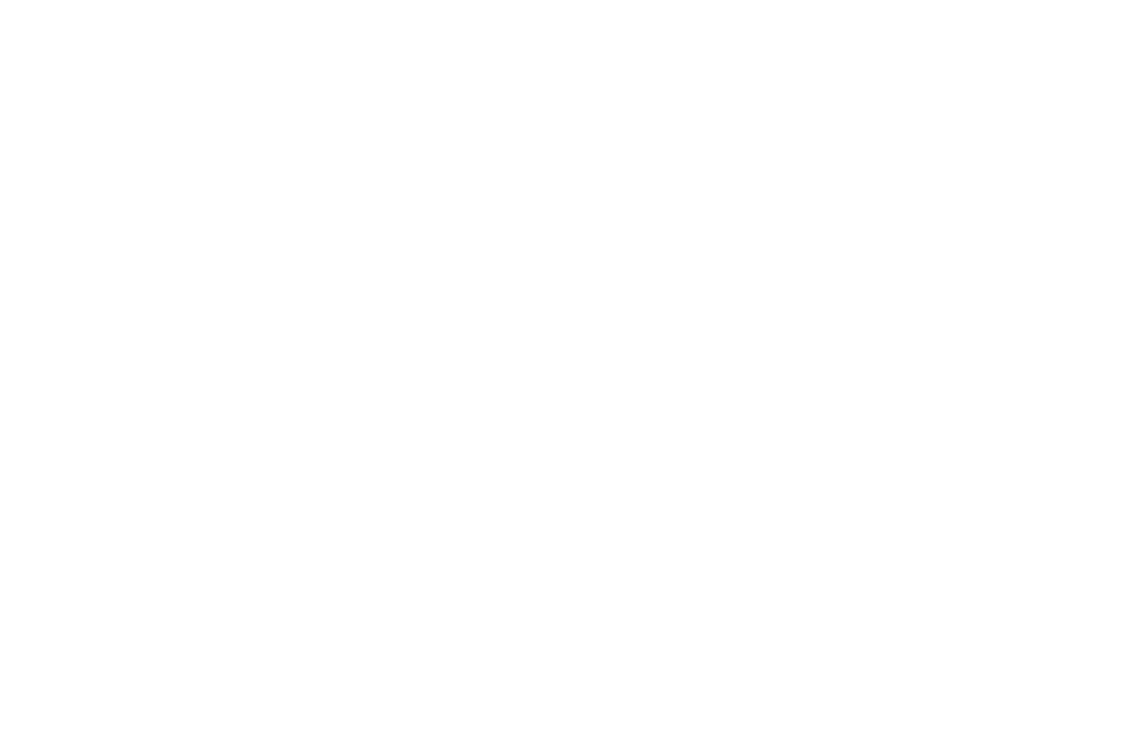 scroll, scrollTop: 0, scrollLeft: 0, axis: both 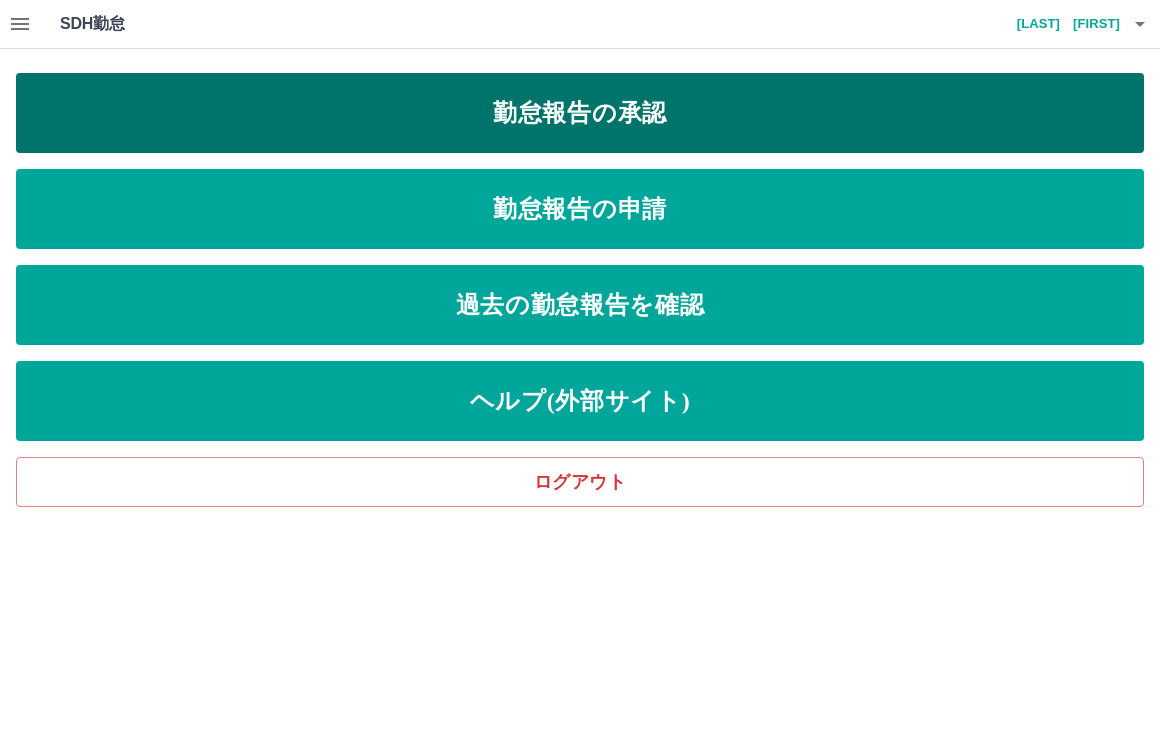 click on "勤怠報告の承認" at bounding box center (580, 113) 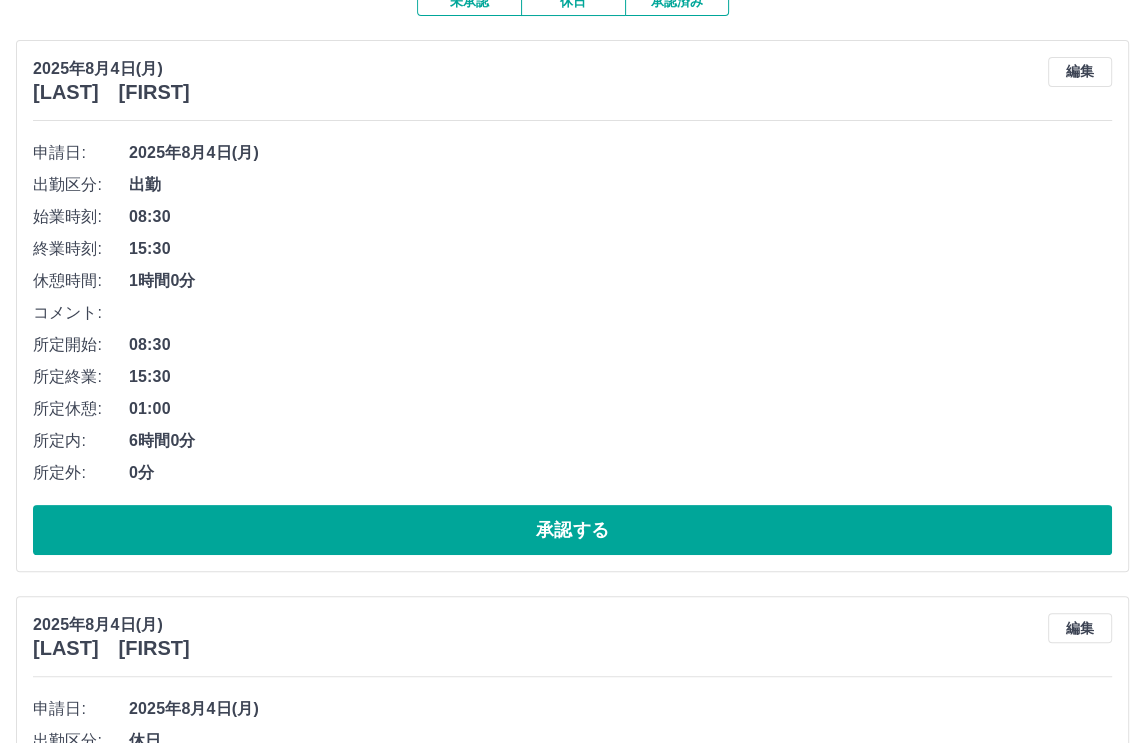 scroll, scrollTop: 200, scrollLeft: 0, axis: vertical 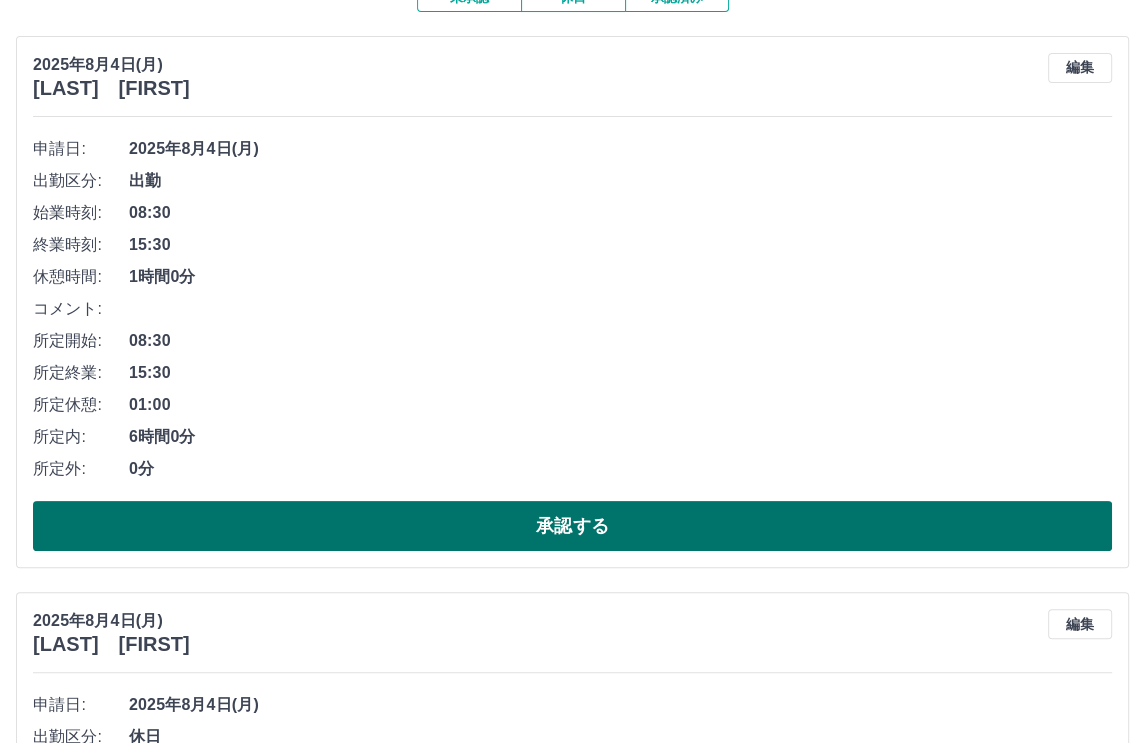 click on "承認する" at bounding box center [572, 526] 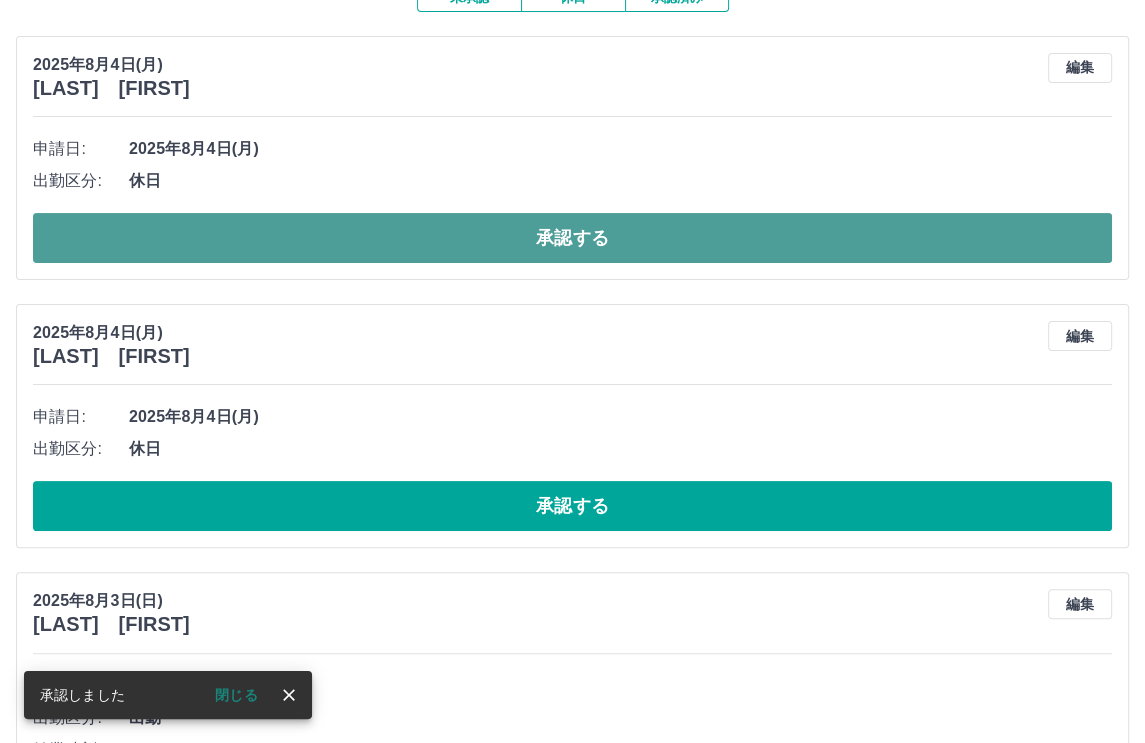 click on "承認する" at bounding box center (572, 238) 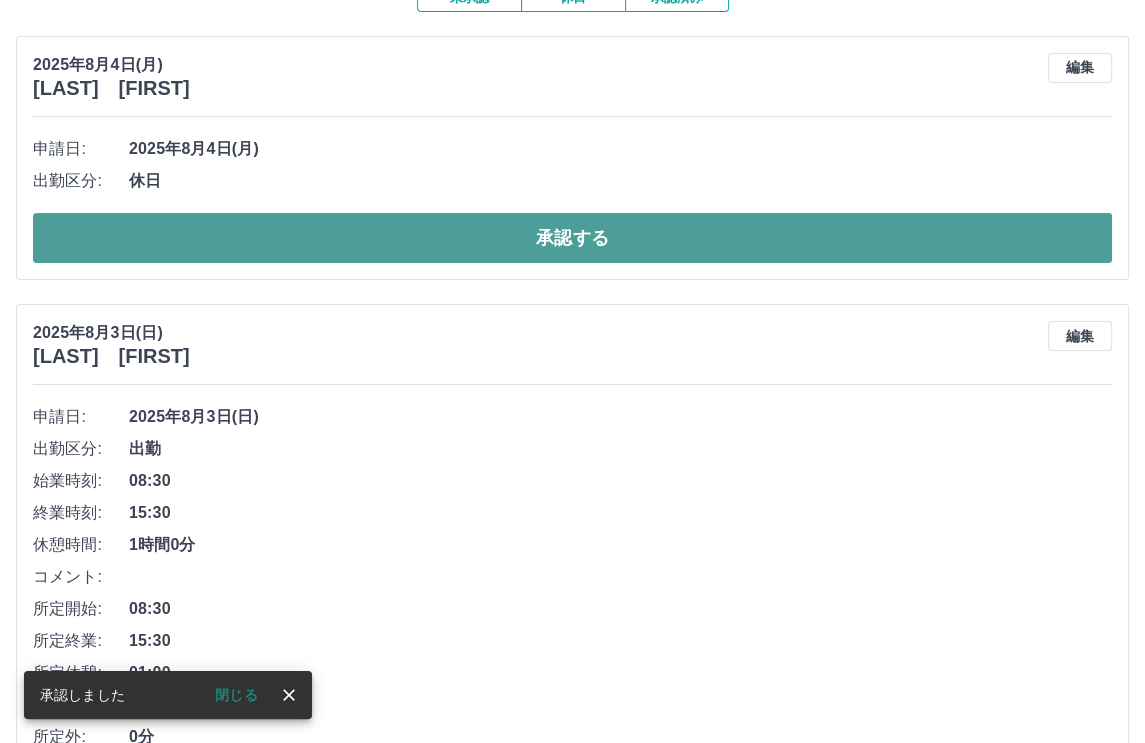 click on "承認する" at bounding box center (572, 238) 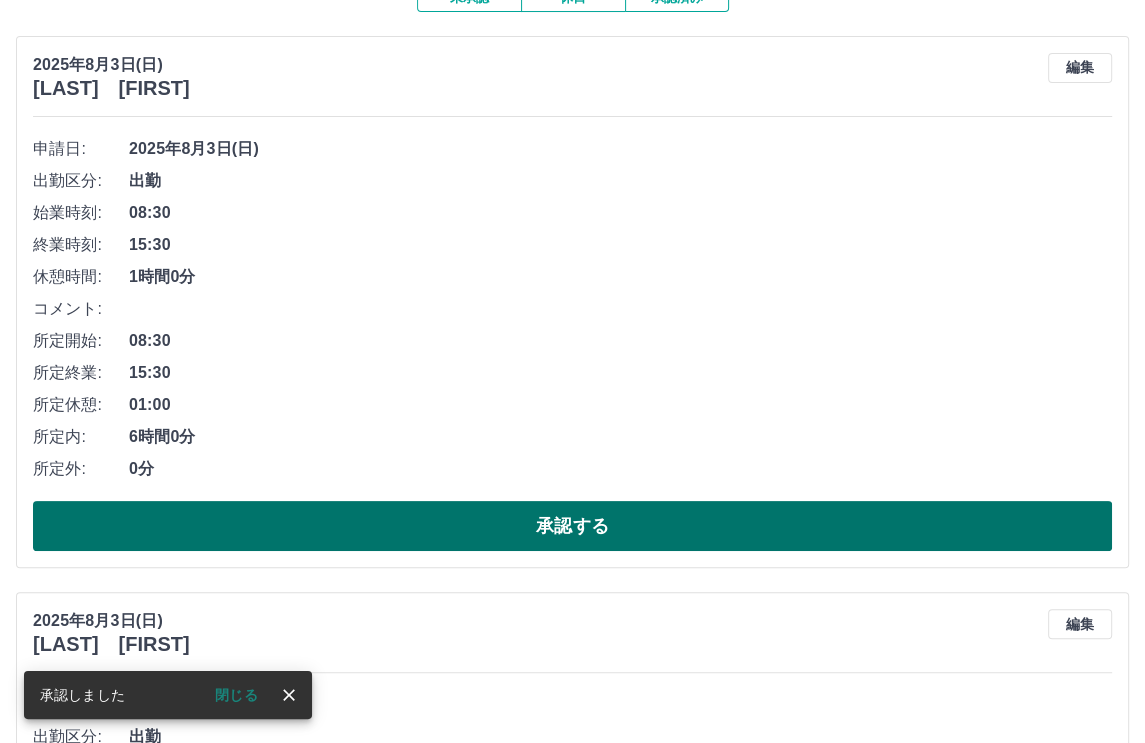 click on "承認する" at bounding box center (572, 526) 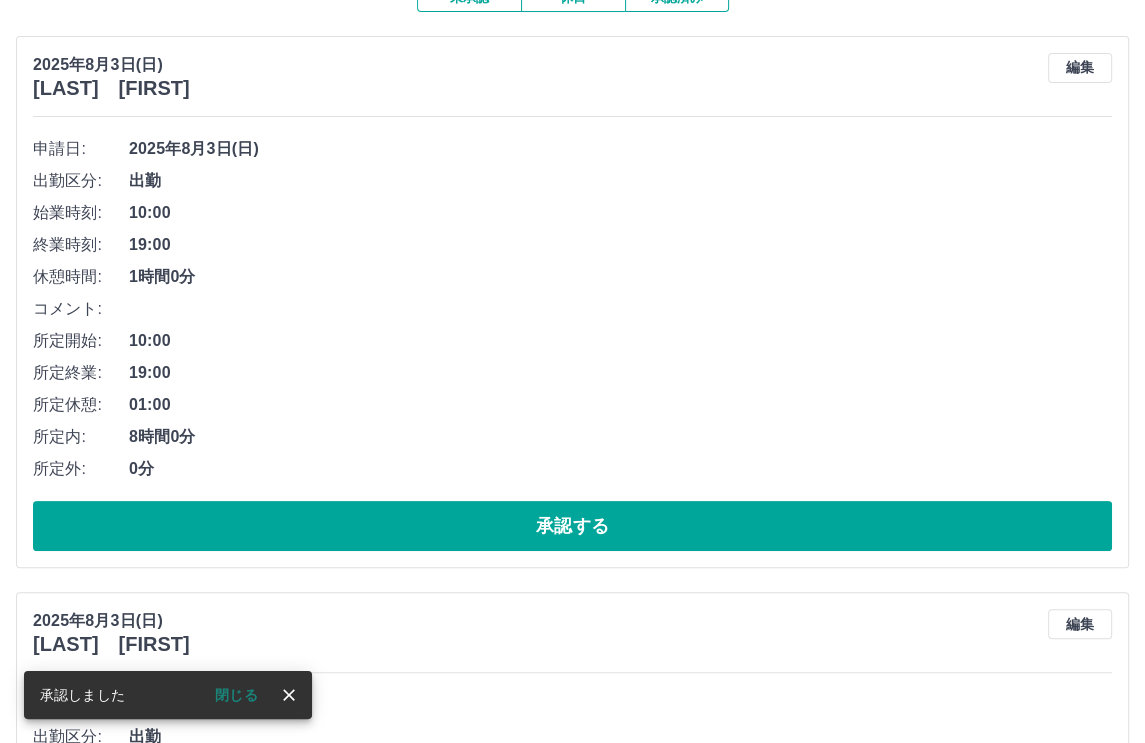 click on "承認する" at bounding box center [572, 526] 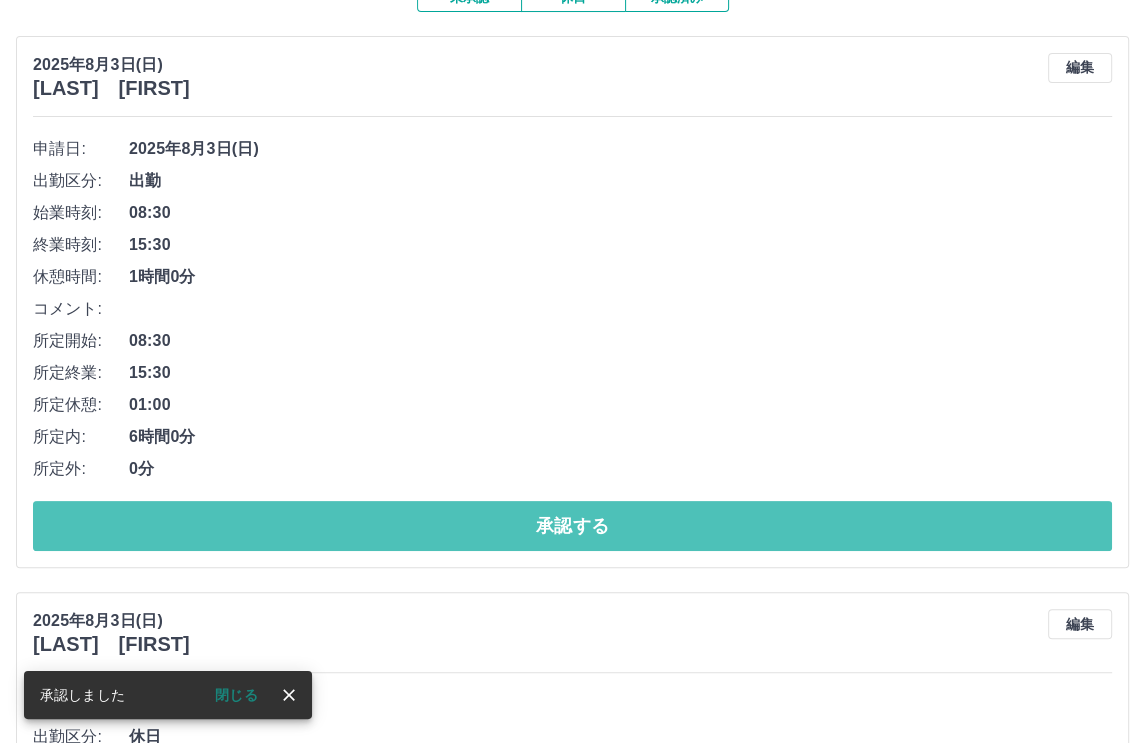 click on "承認する" at bounding box center [572, 526] 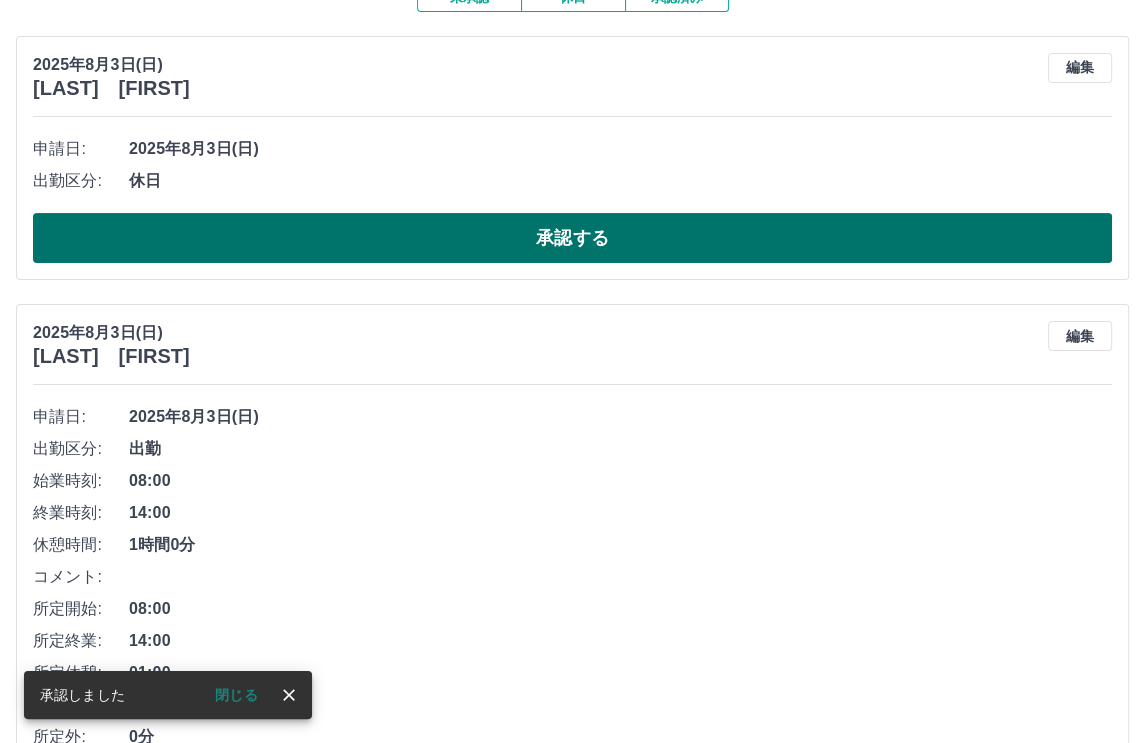 click on "承認する" at bounding box center (572, 238) 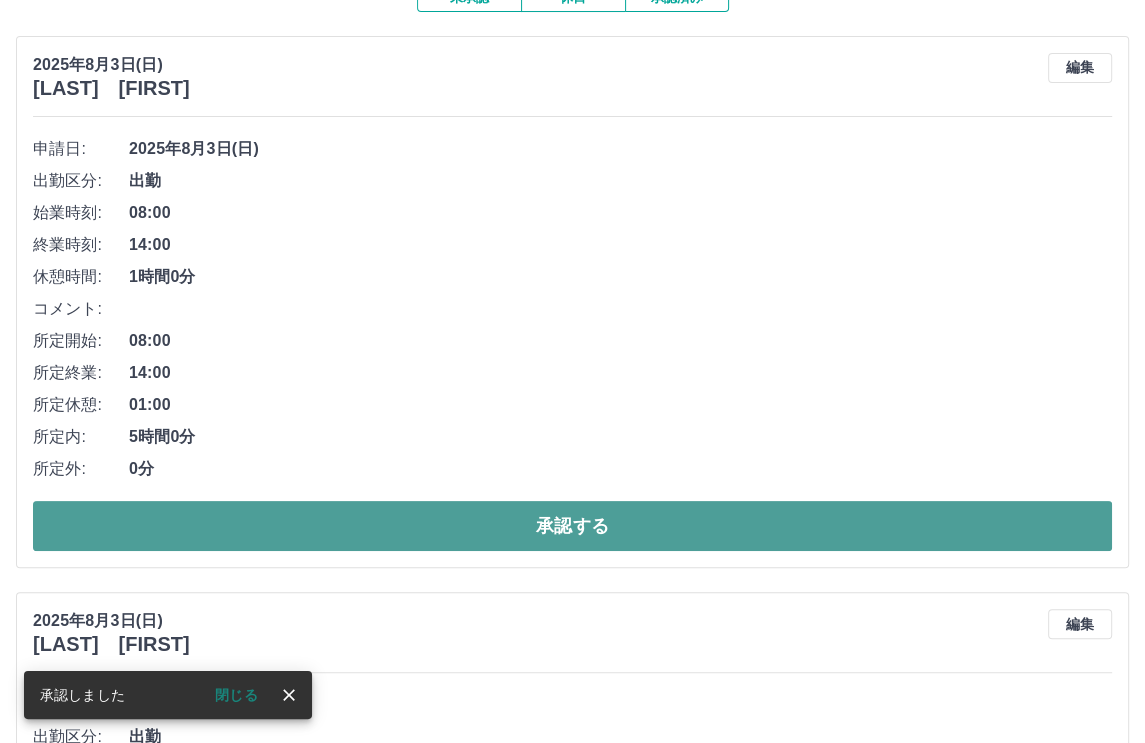 click on "承認する" at bounding box center (572, 526) 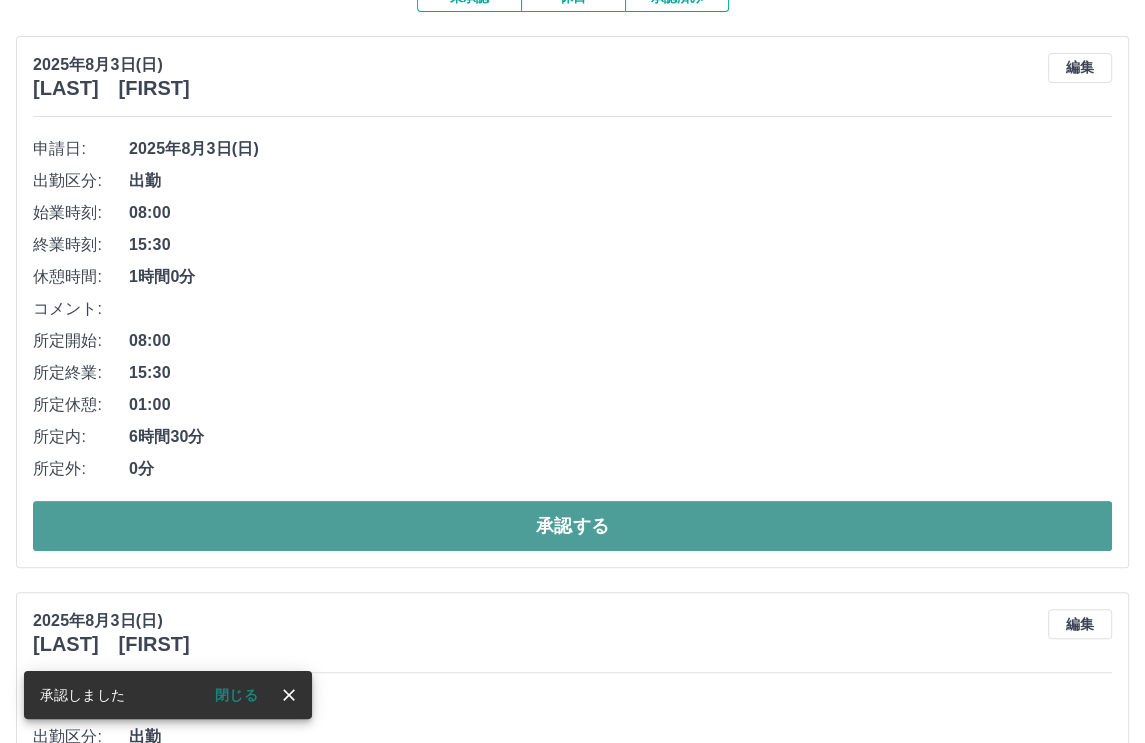 click on "承認する" at bounding box center (572, 526) 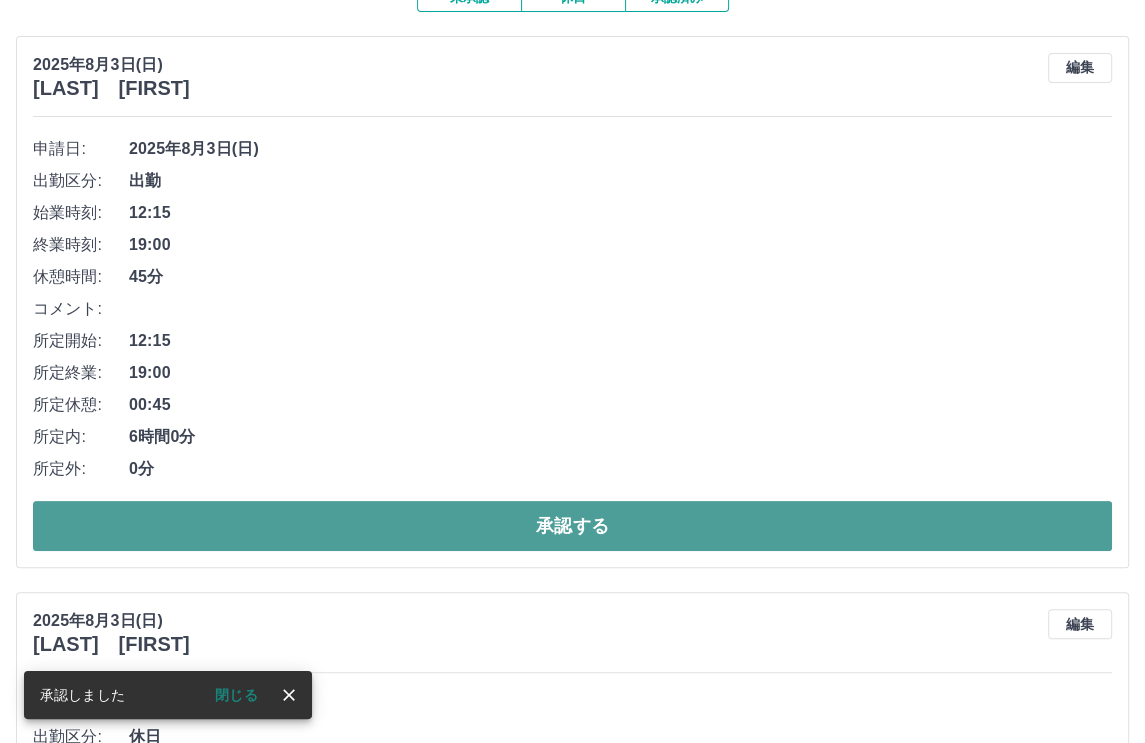click on "承認する" at bounding box center (572, 526) 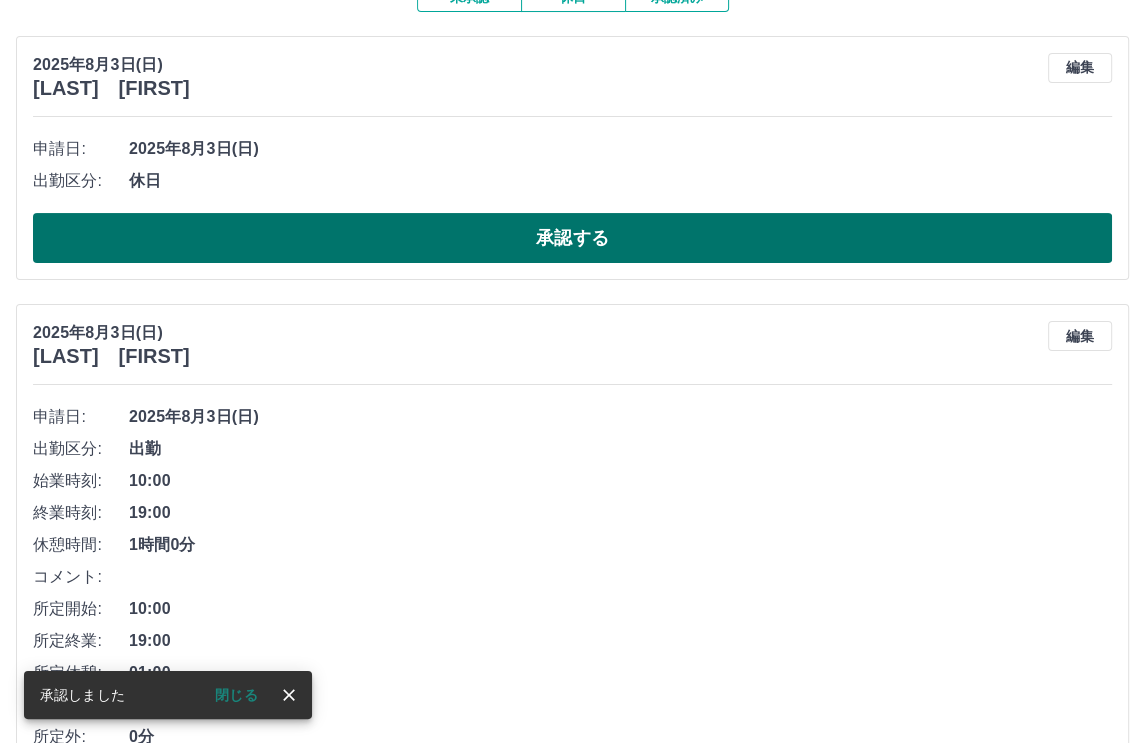 click on "承認する" at bounding box center (572, 238) 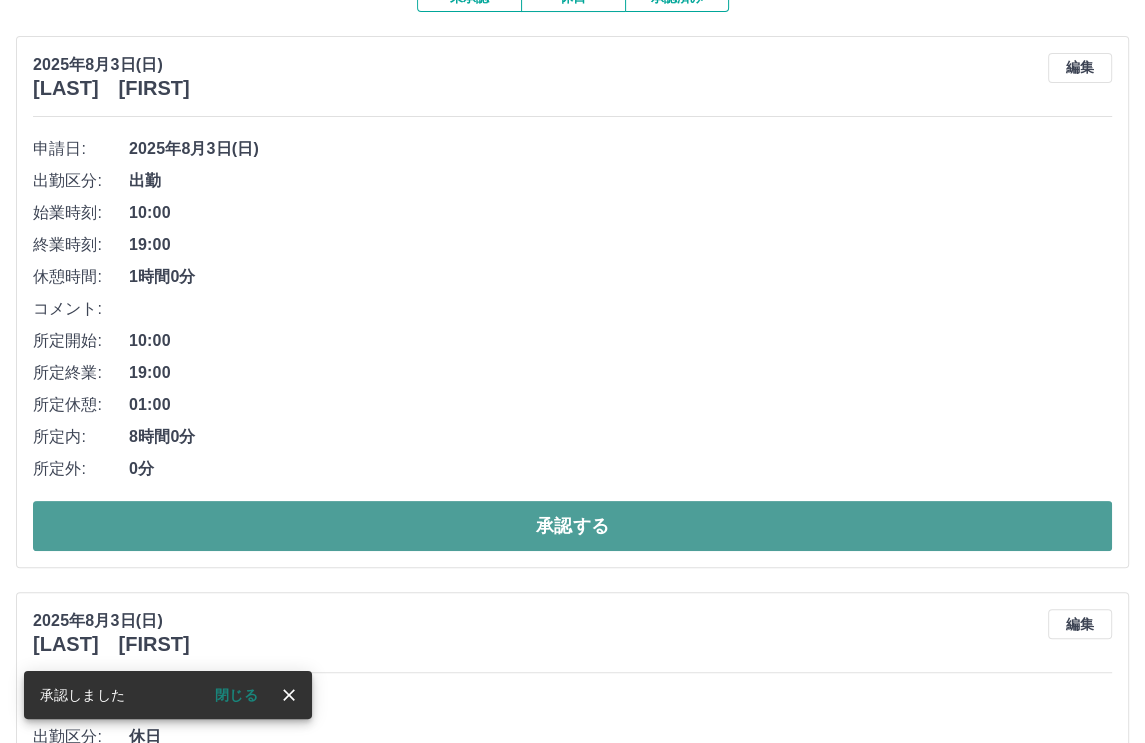 click on "承認する" at bounding box center (572, 526) 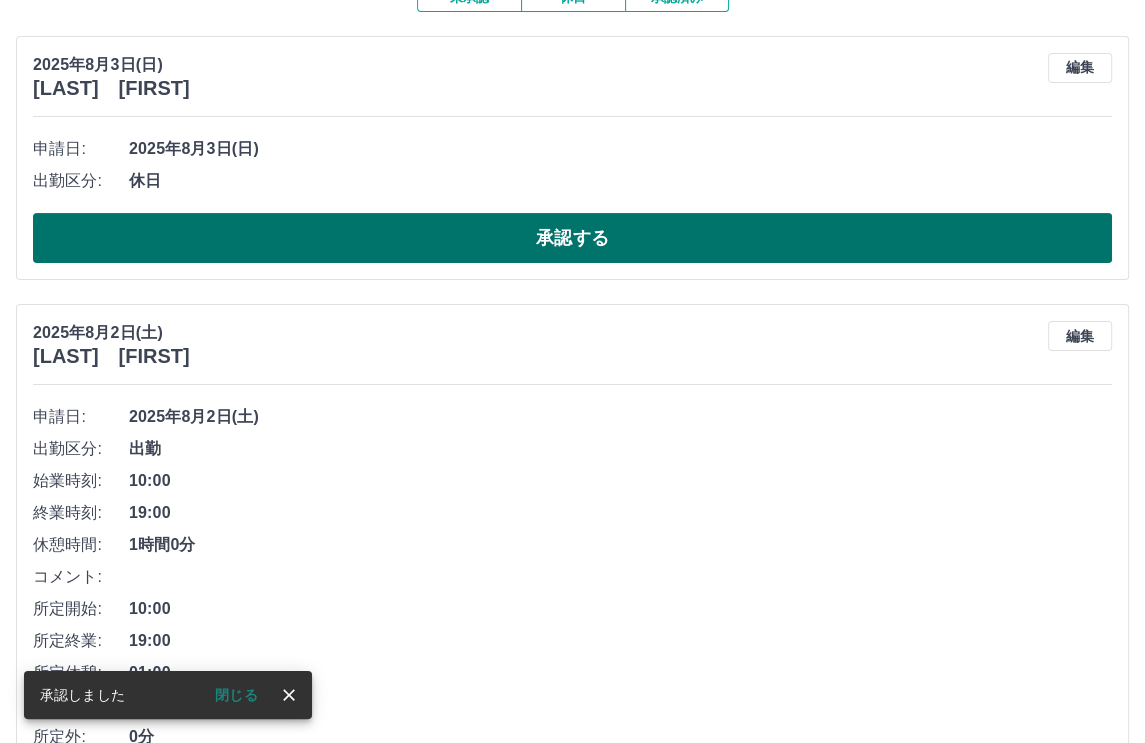click on "承認する" at bounding box center [572, 238] 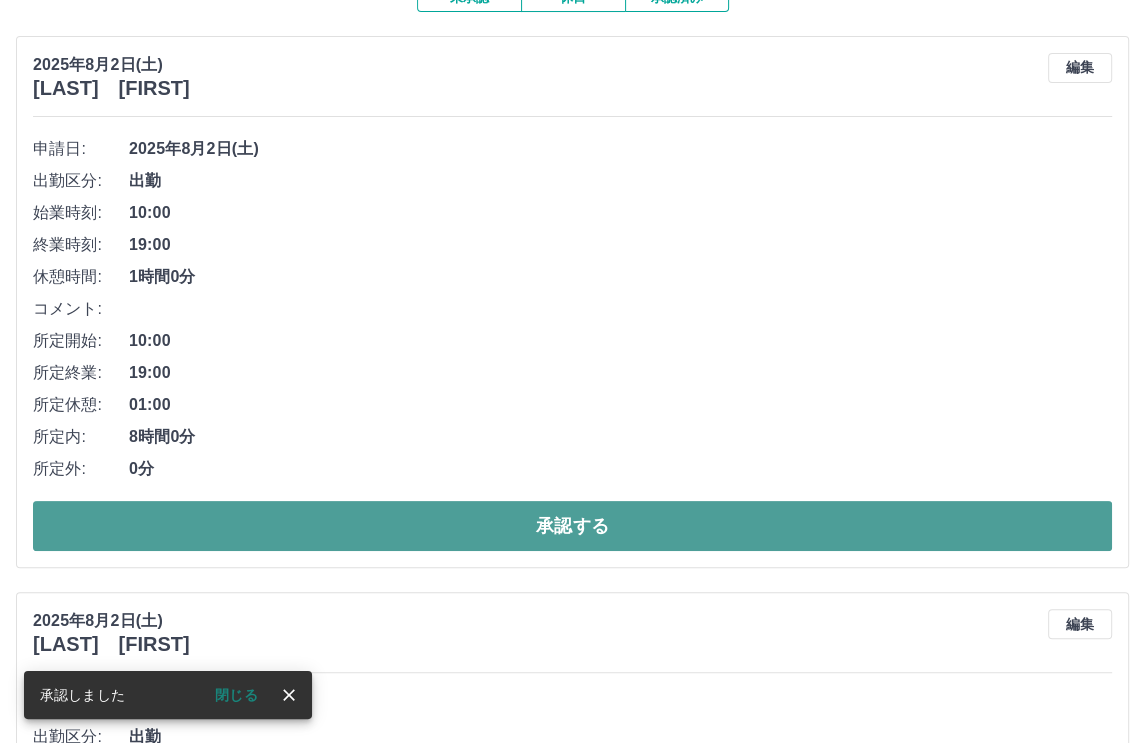 click on "承認する" at bounding box center [572, 526] 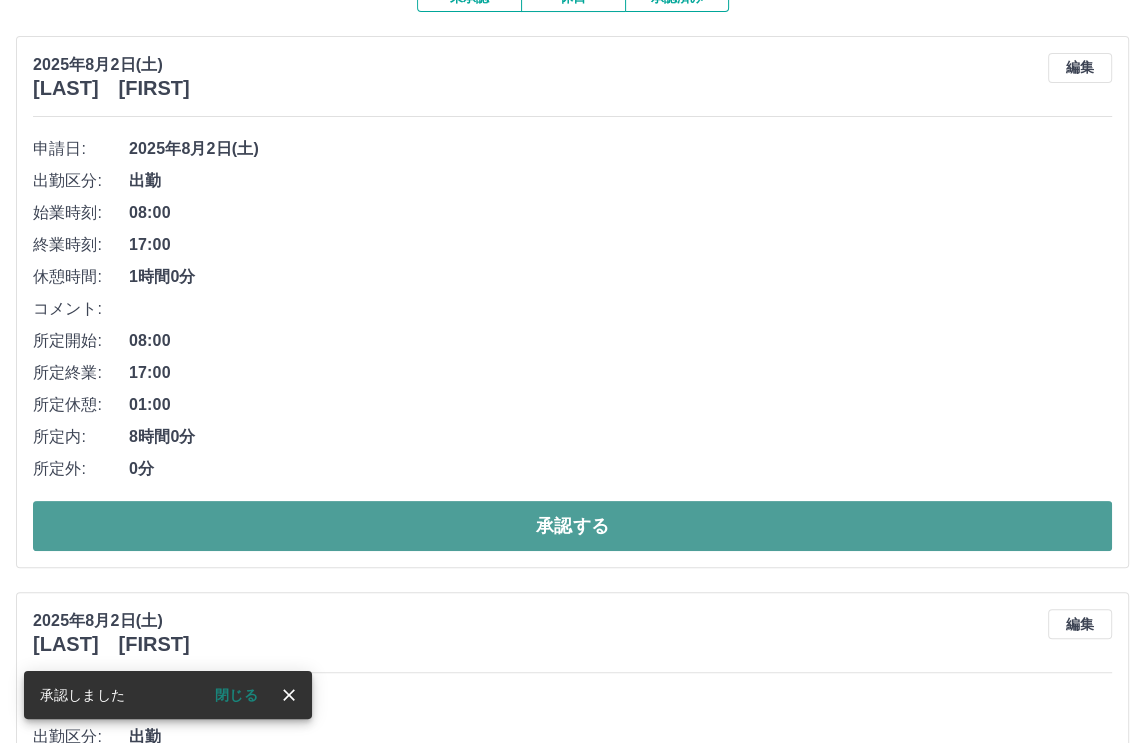 click on "承認する" at bounding box center (572, 526) 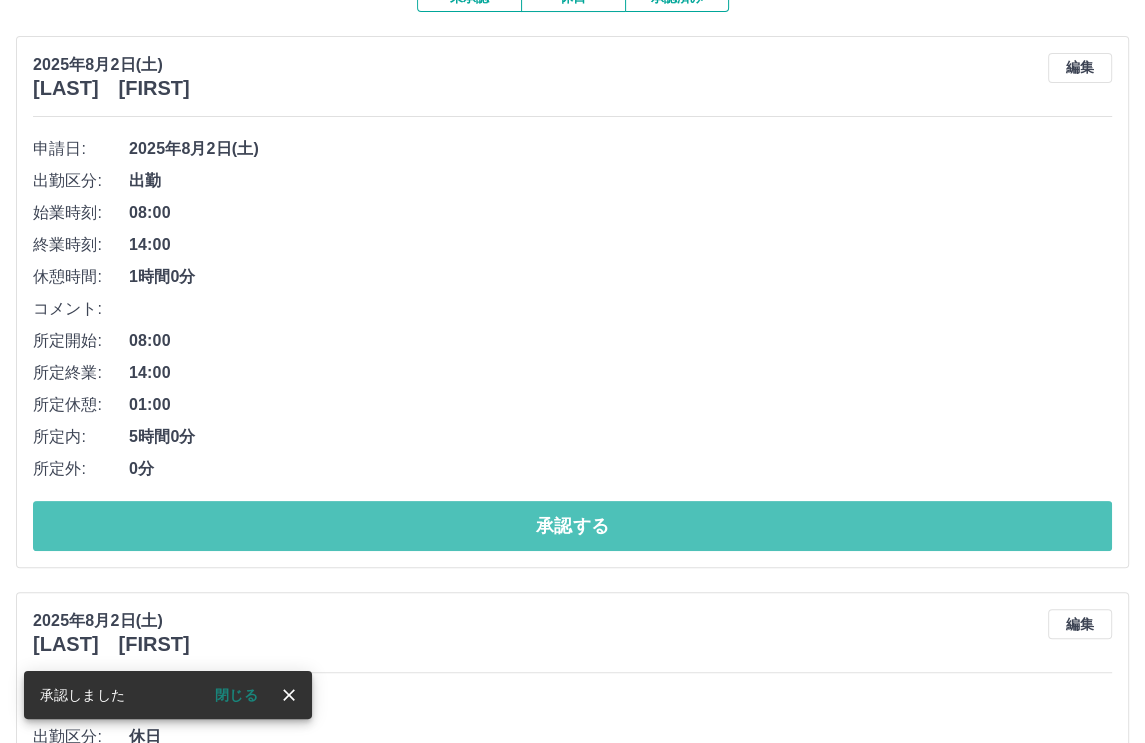 click on "承認する" at bounding box center [572, 526] 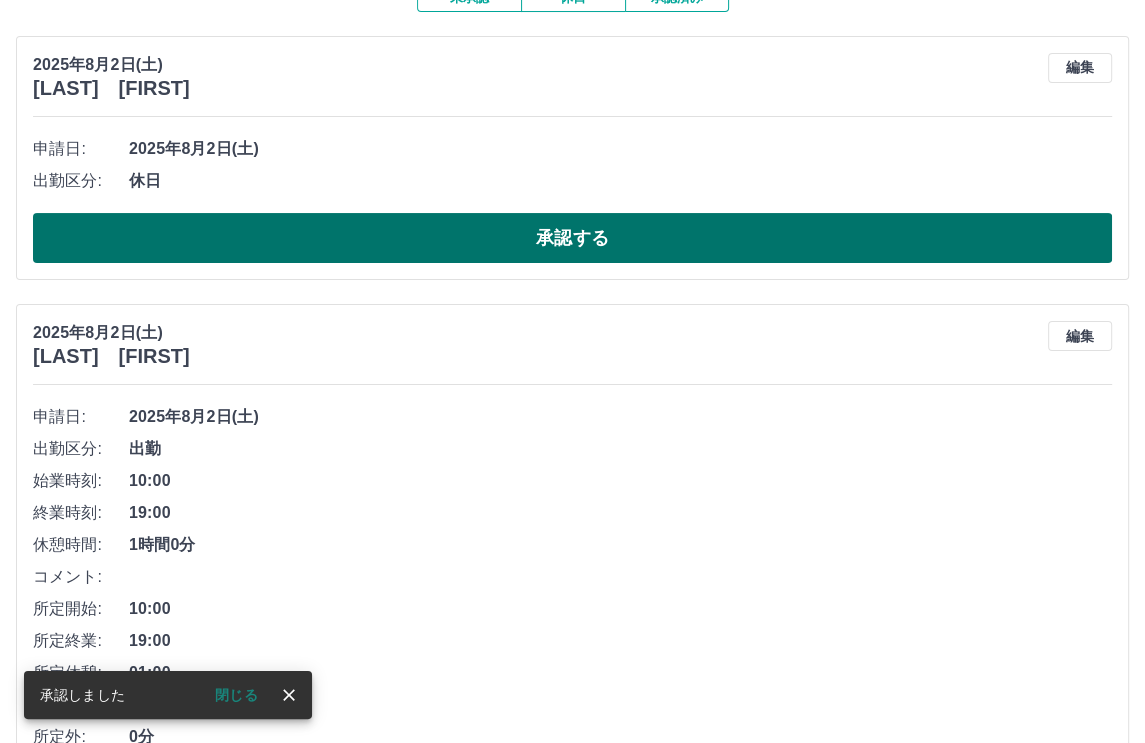 click on "承認する" at bounding box center (572, 238) 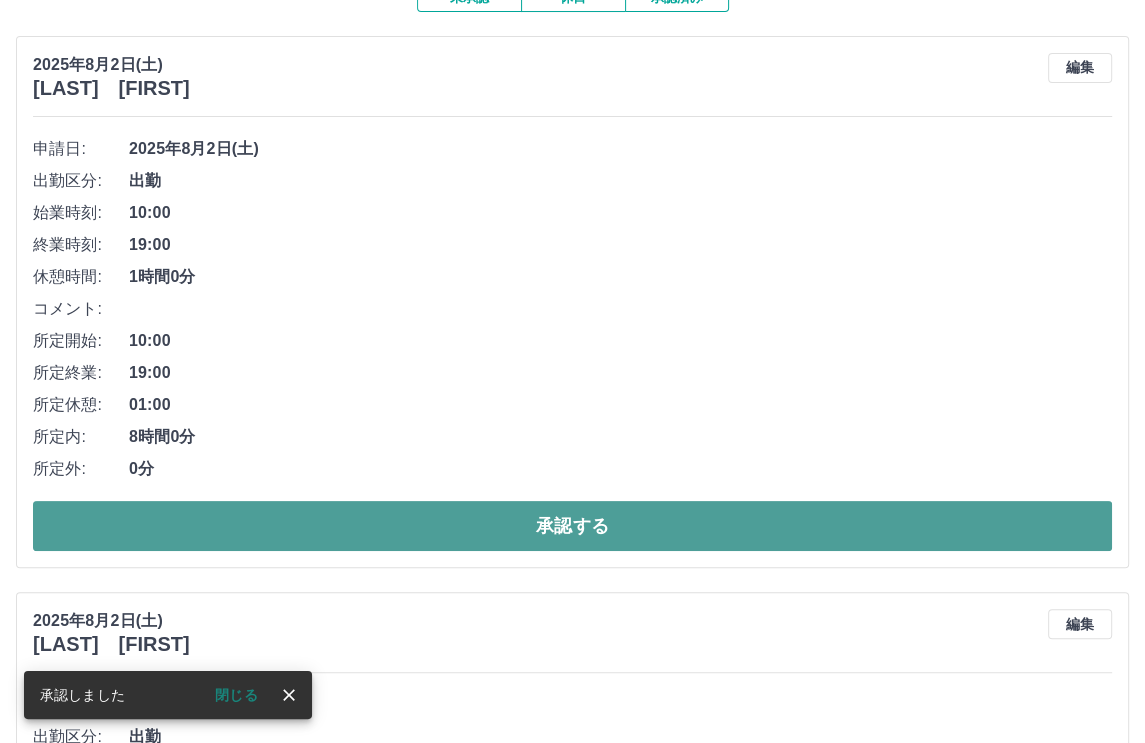 click on "承認する" at bounding box center [572, 526] 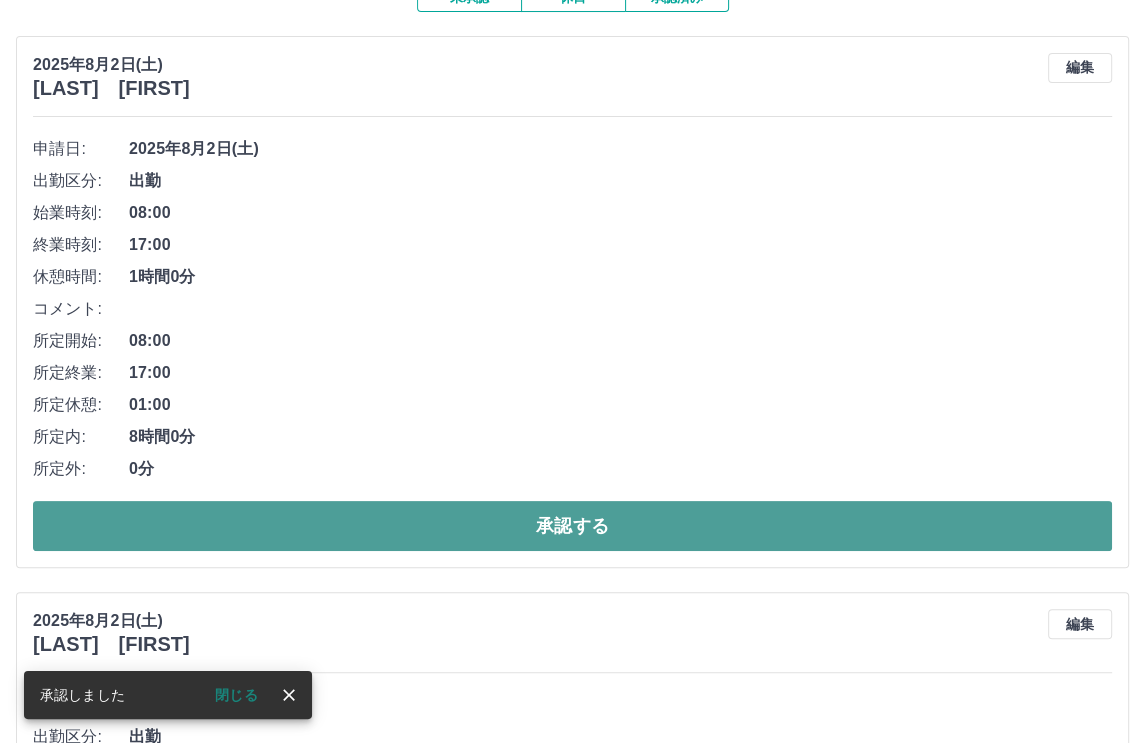 click on "承認する" at bounding box center [572, 526] 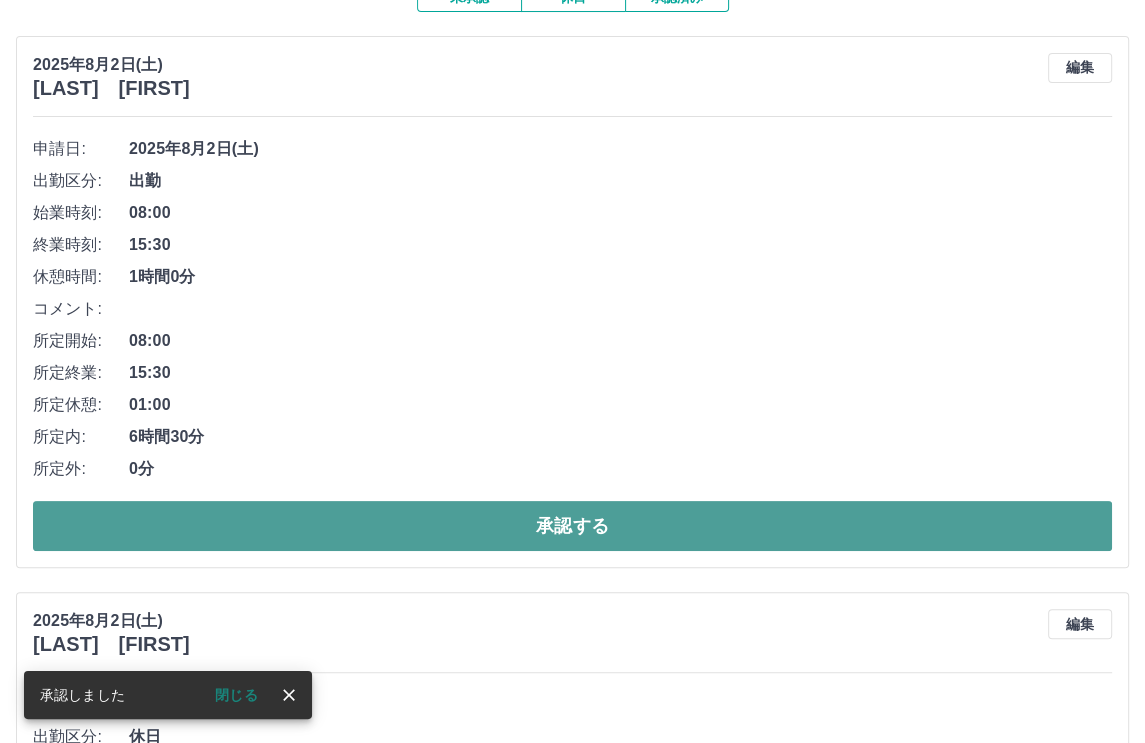 click on "承認する" at bounding box center (572, 526) 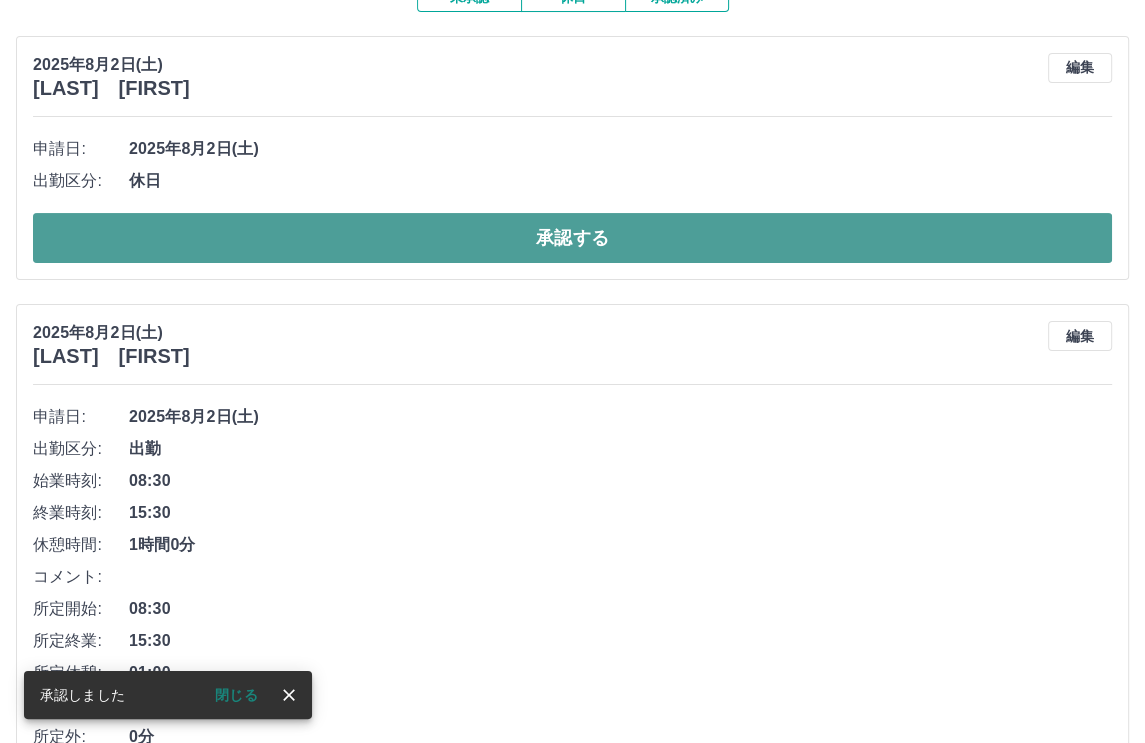 click on "承認する" at bounding box center (572, 238) 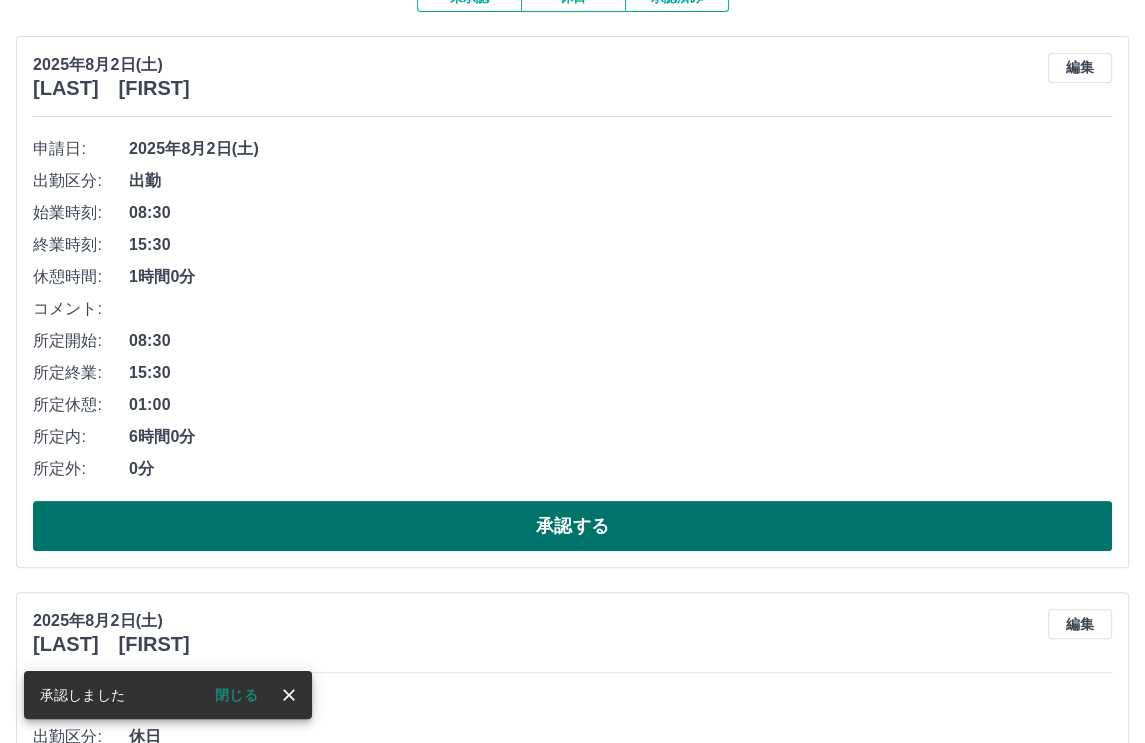 click on "承認する" at bounding box center (572, 526) 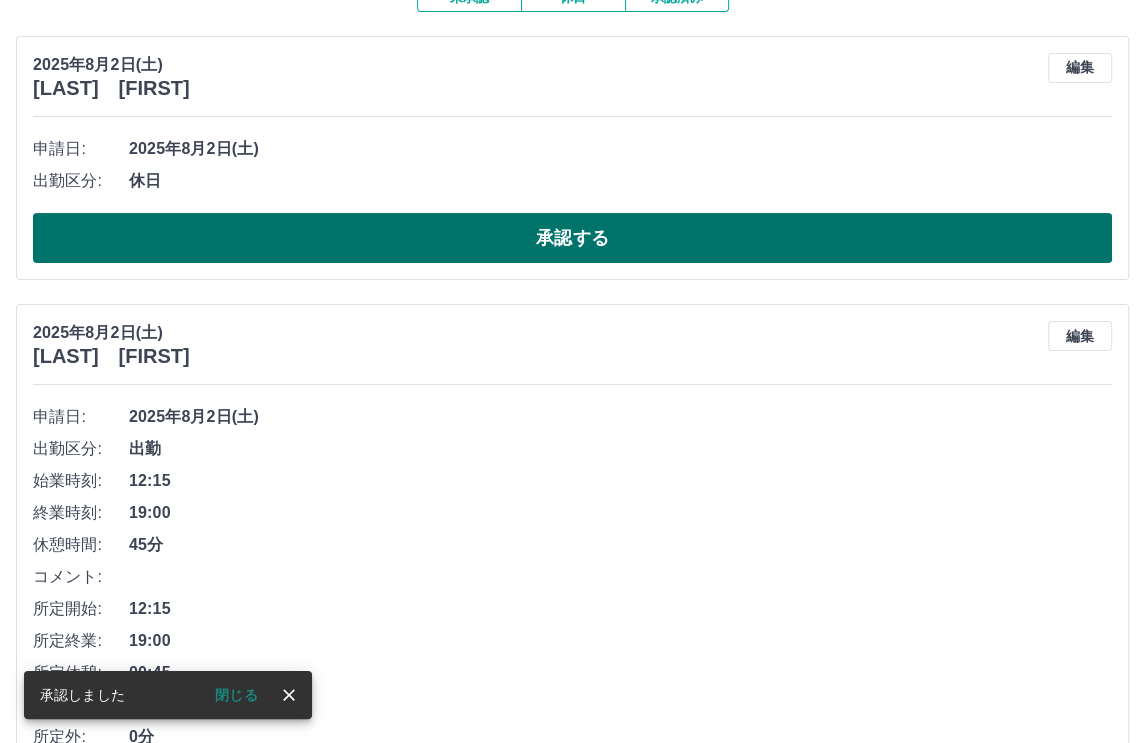 click on "承認する" at bounding box center [572, 238] 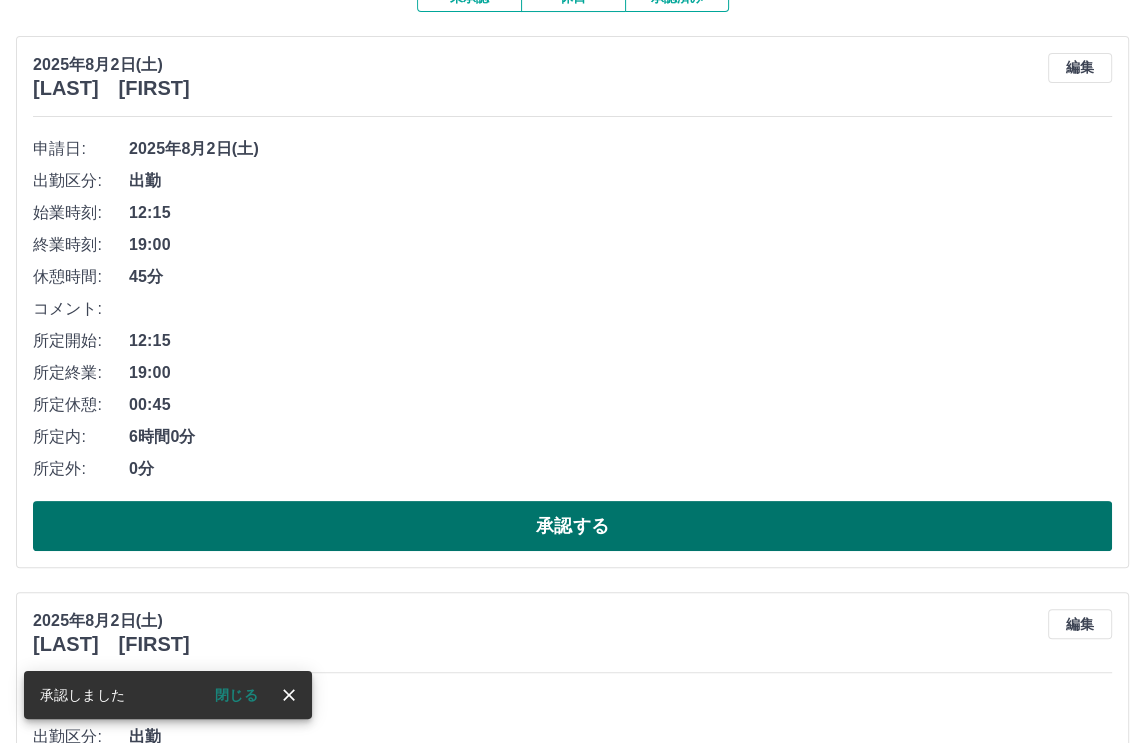 click on "承認する" at bounding box center (572, 526) 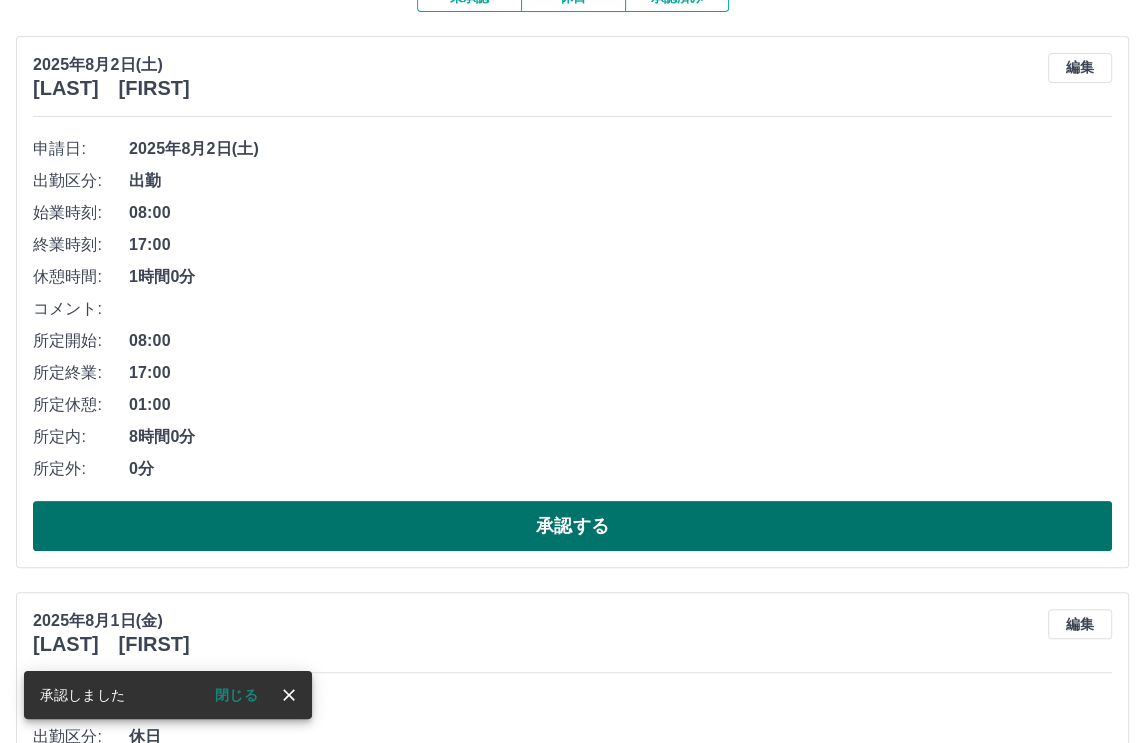click on "承認する" at bounding box center (572, 526) 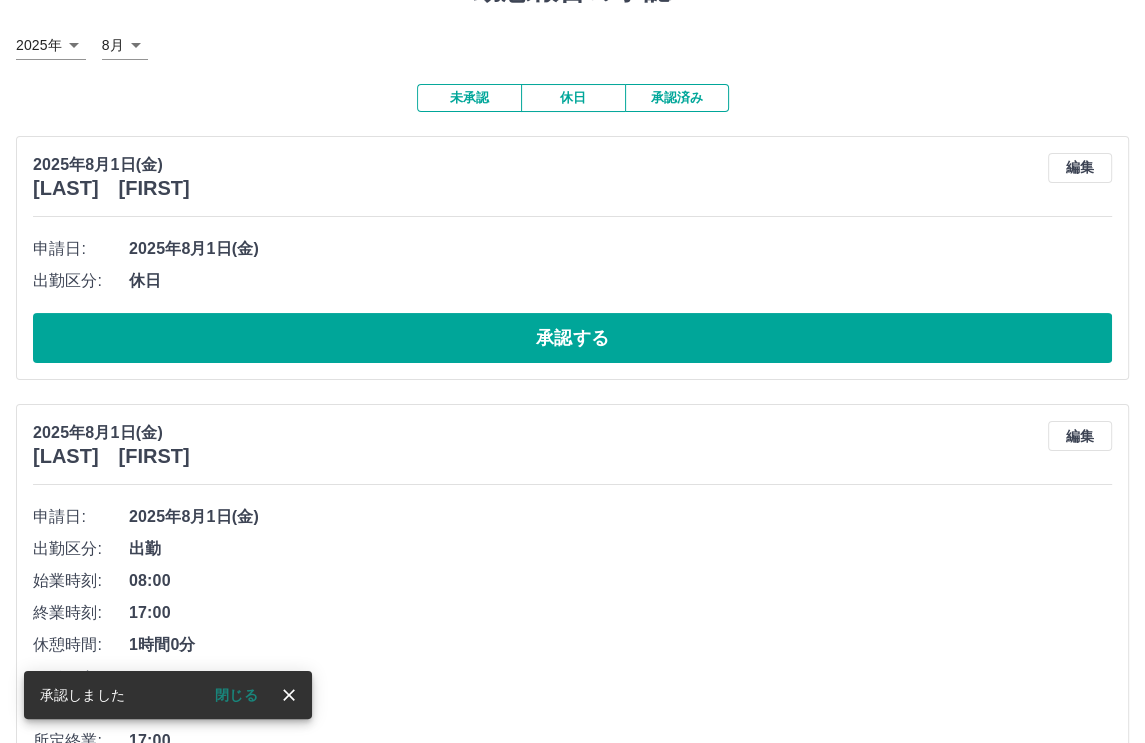 scroll, scrollTop: 0, scrollLeft: 0, axis: both 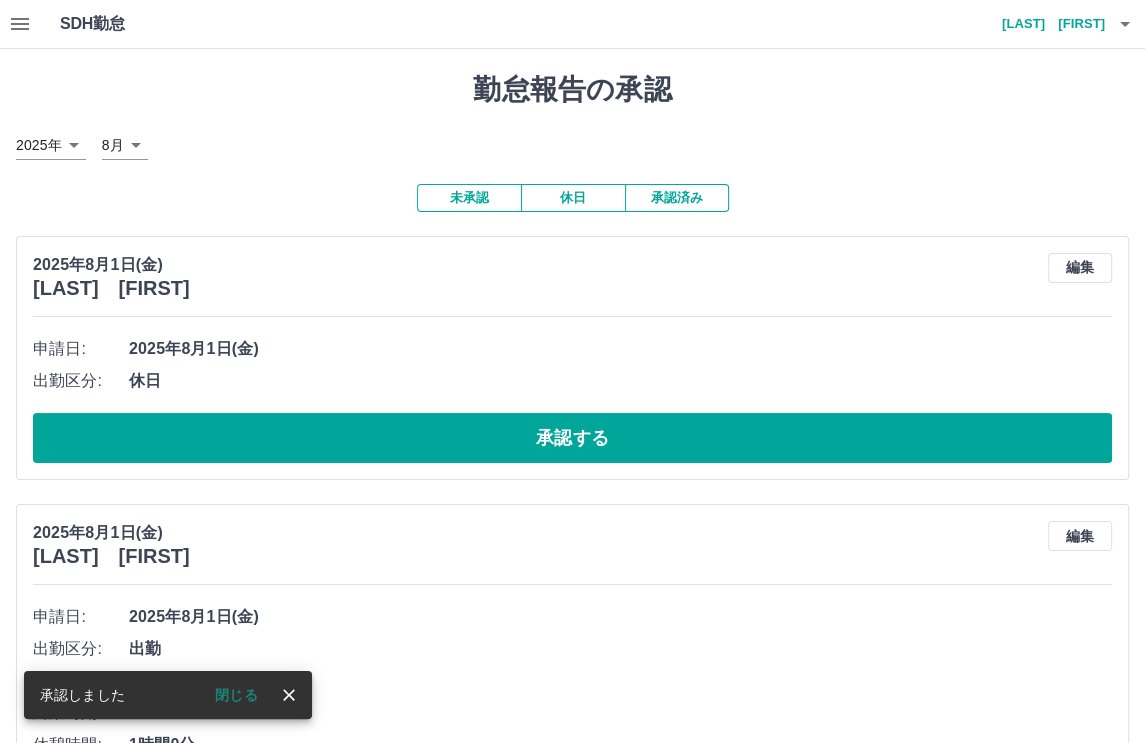 drag, startPoint x: 484, startPoint y: 443, endPoint x: 479, endPoint y: 429, distance: 14.866069 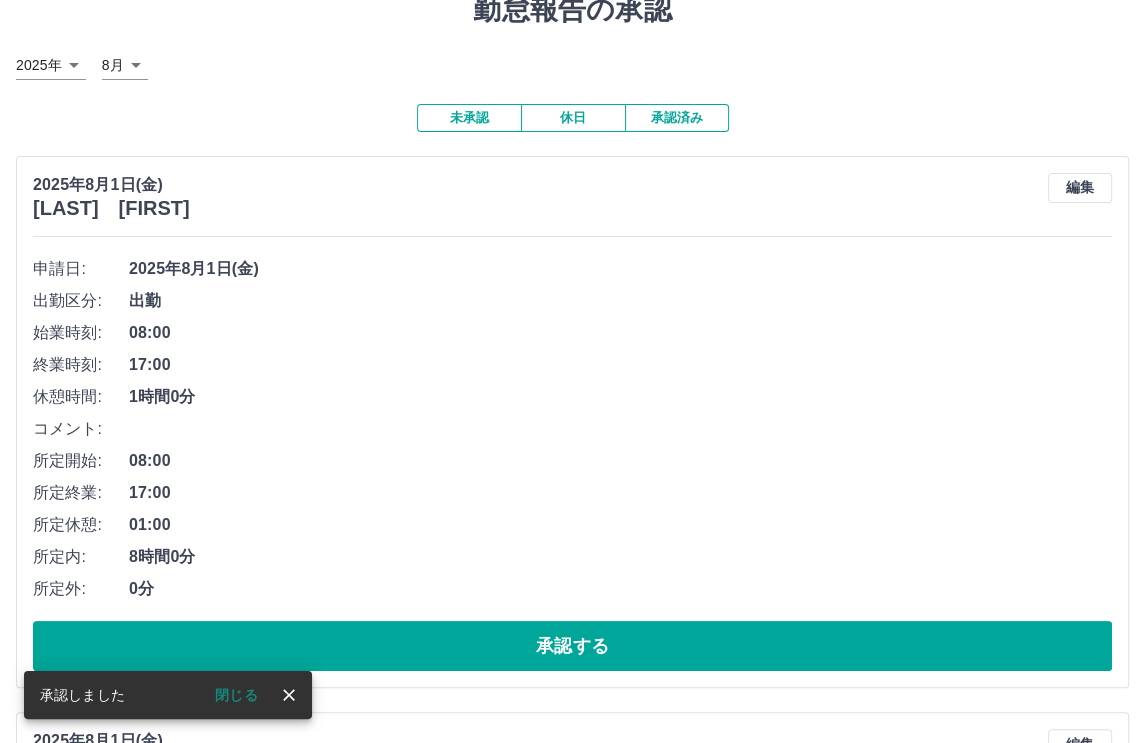 scroll, scrollTop: 200, scrollLeft: 0, axis: vertical 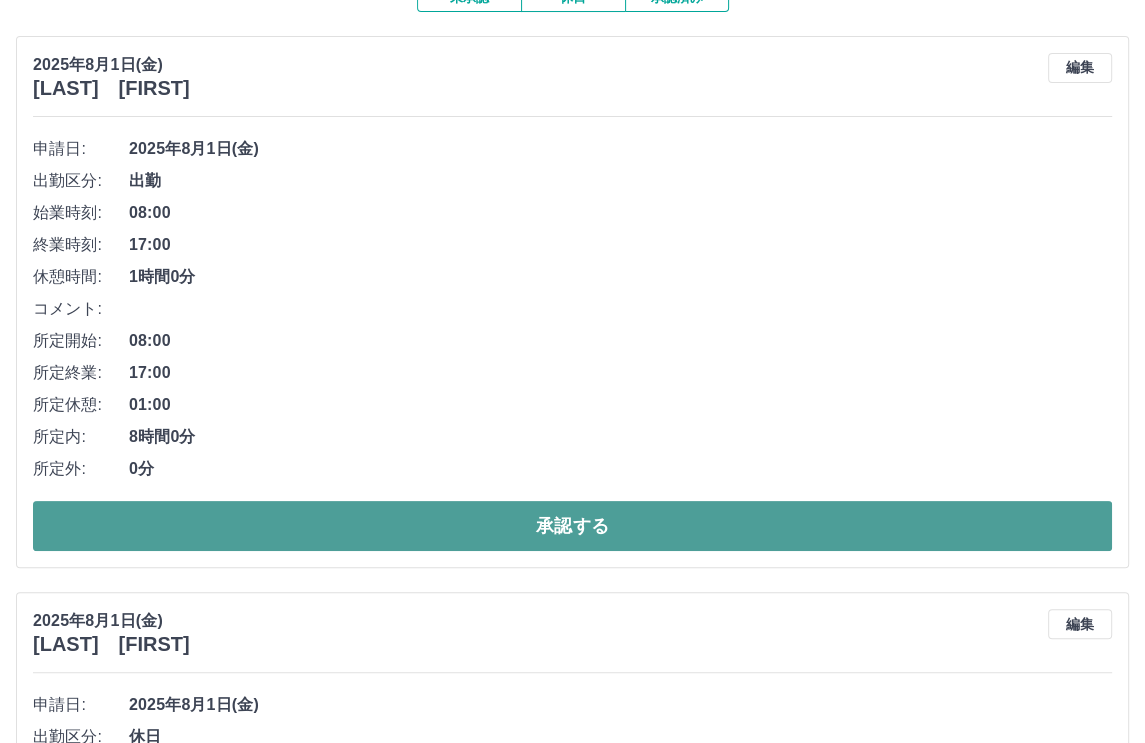 click on "承認する" at bounding box center (572, 526) 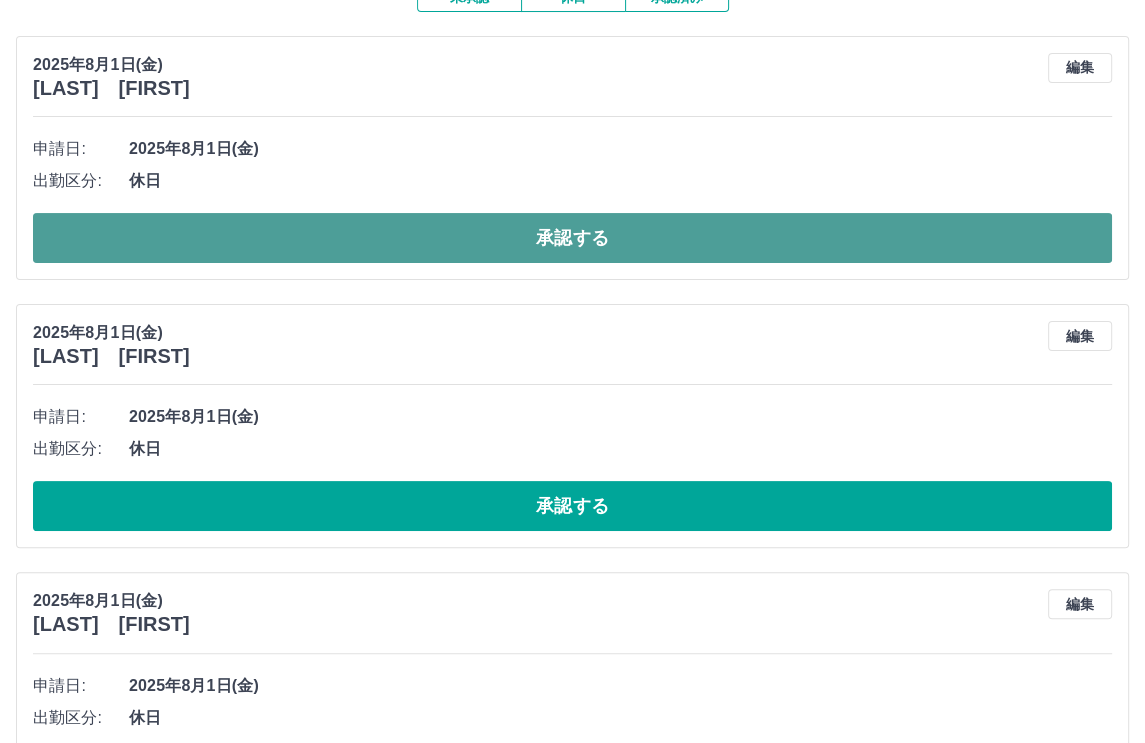 click on "承認する" at bounding box center [572, 238] 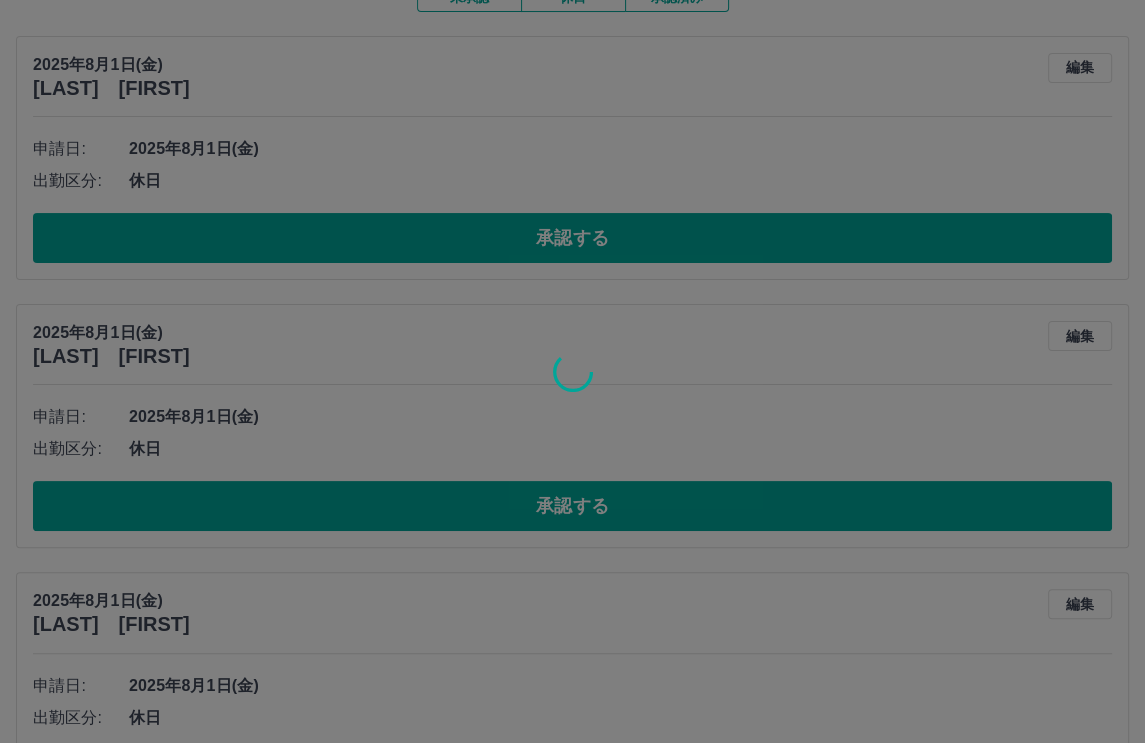 scroll, scrollTop: 29, scrollLeft: 0, axis: vertical 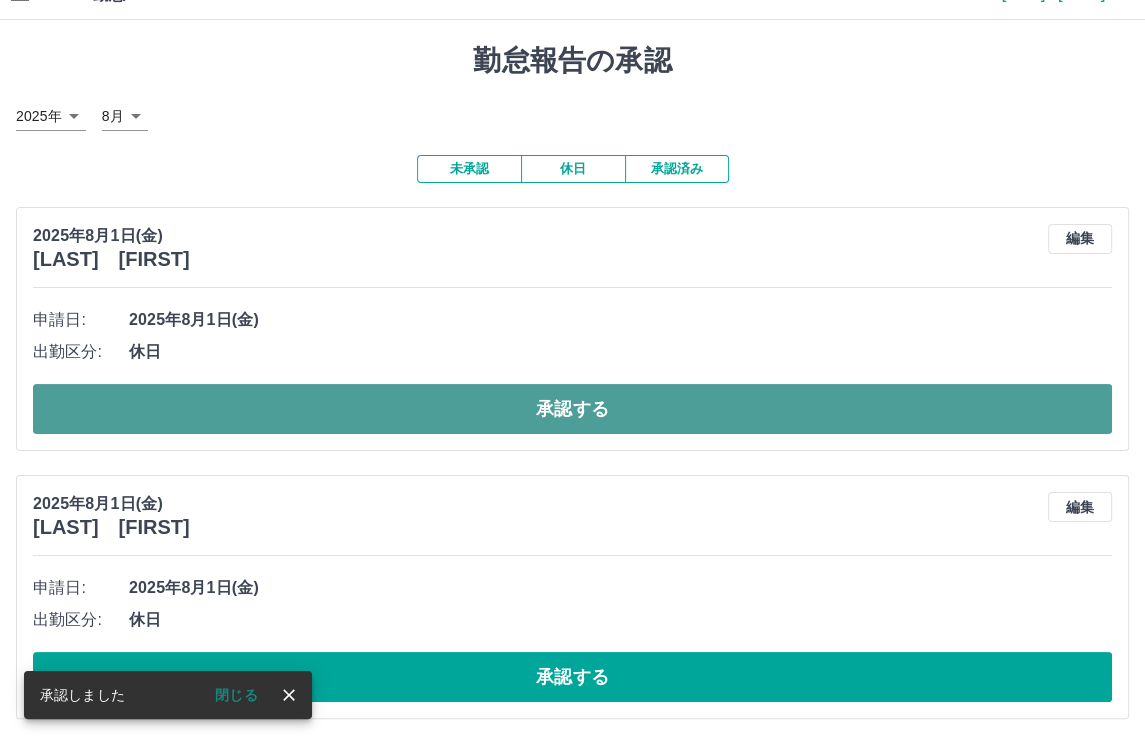 click on "承認する" at bounding box center [572, 409] 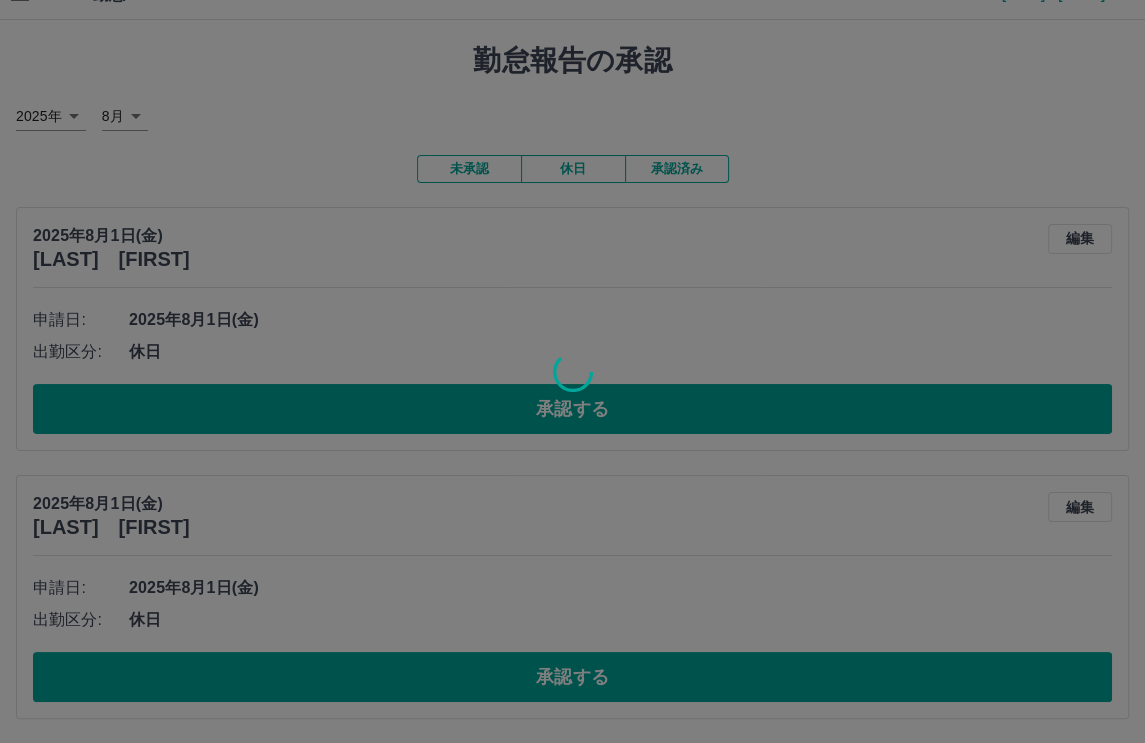 scroll, scrollTop: 0, scrollLeft: 0, axis: both 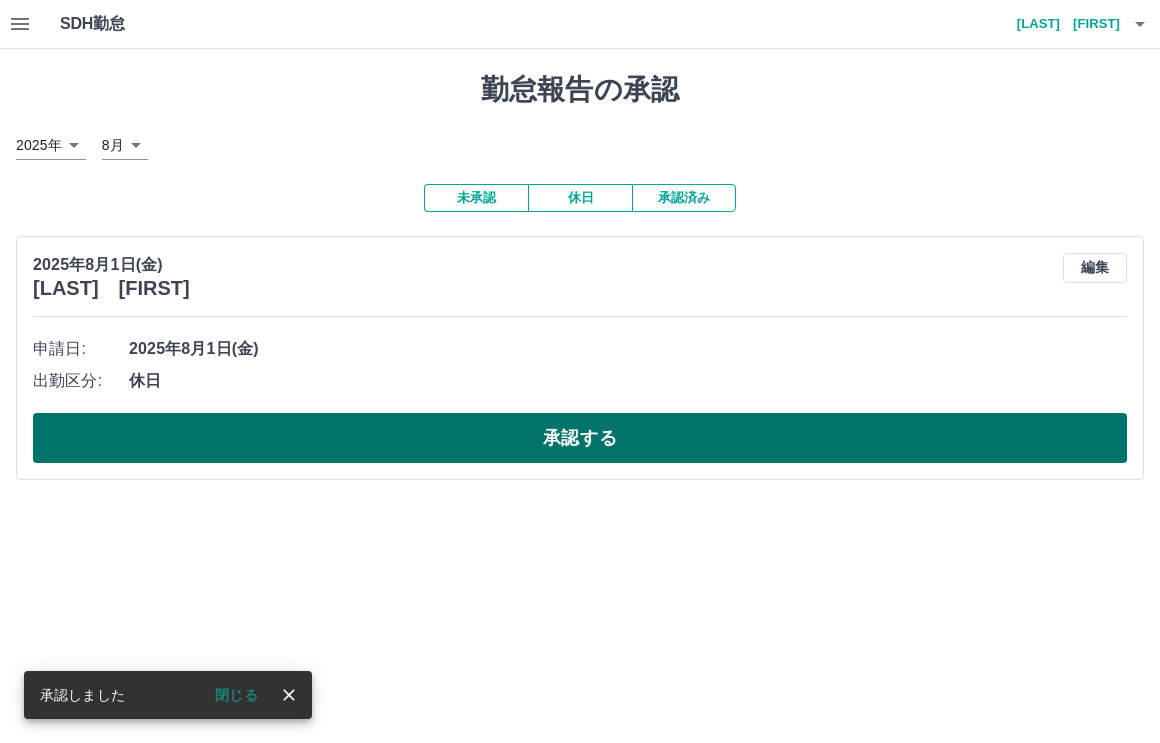click on "承認する" at bounding box center [580, 438] 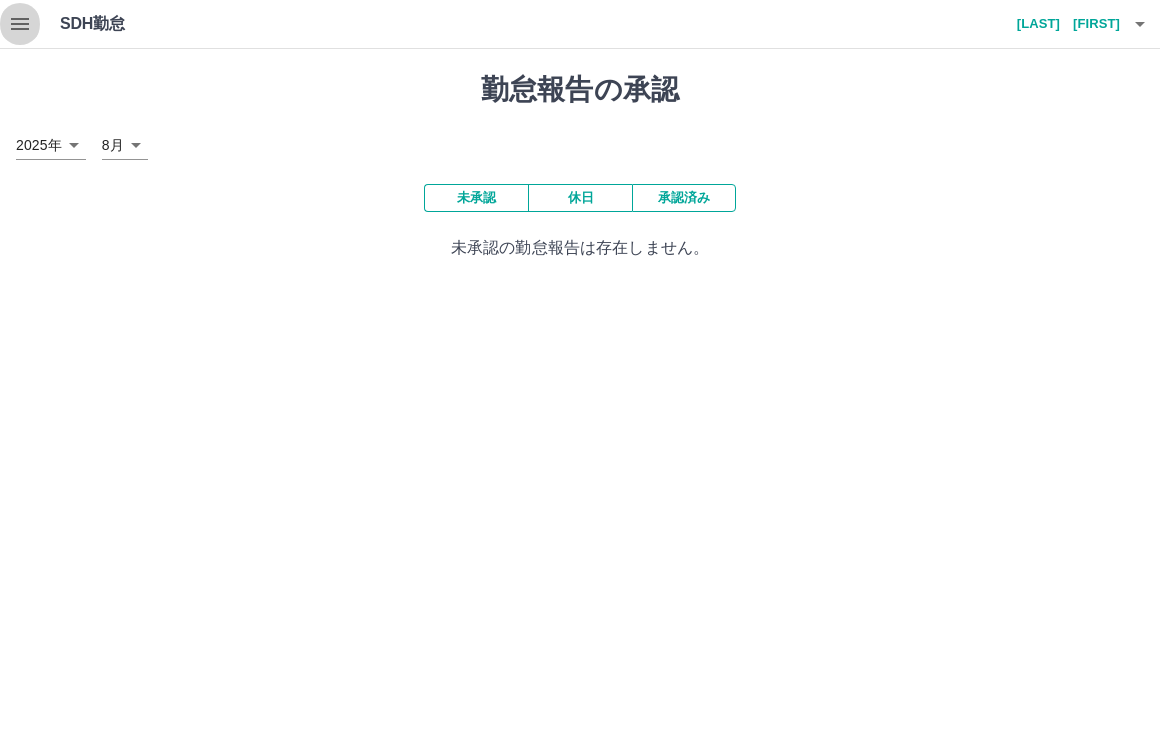 click 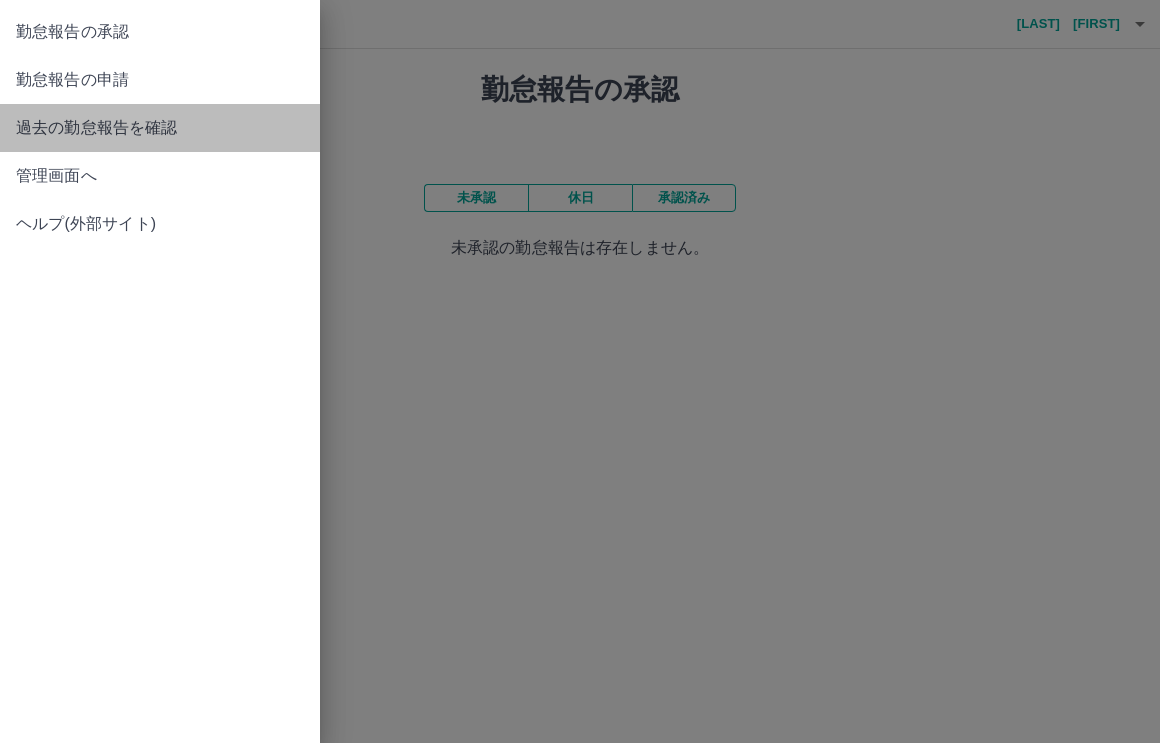 click on "過去の勤怠報告を確認" at bounding box center [160, 128] 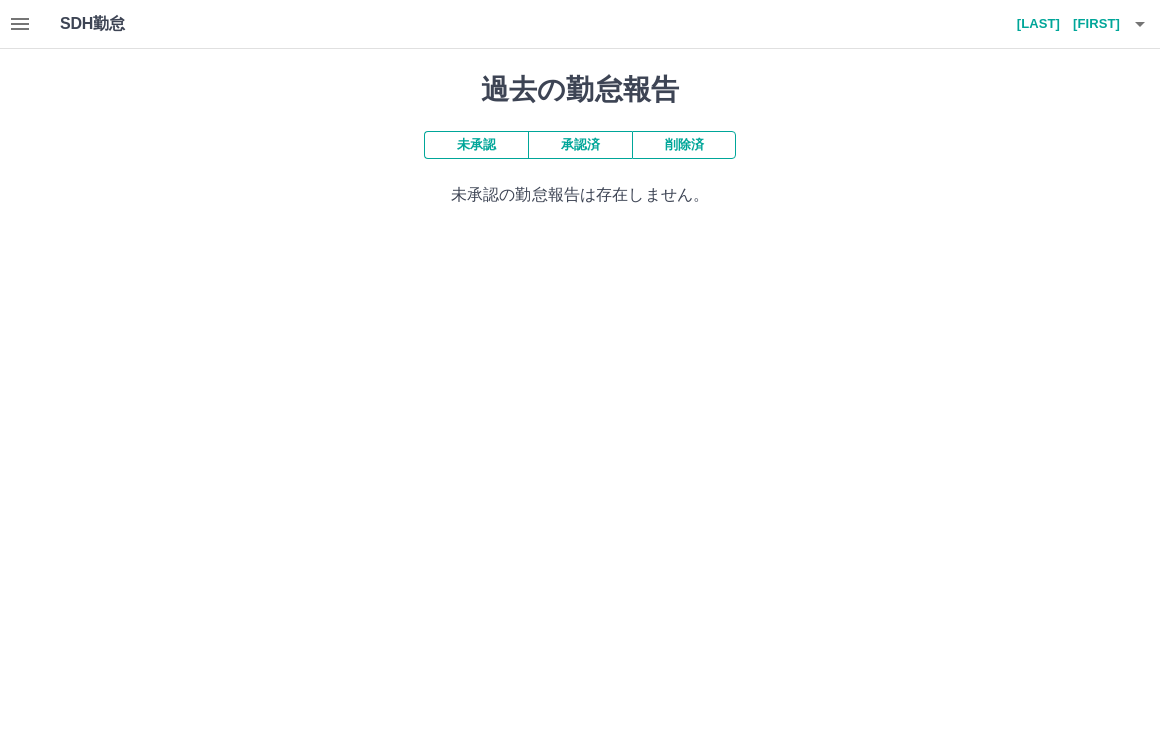 click on "承認済" at bounding box center (580, 145) 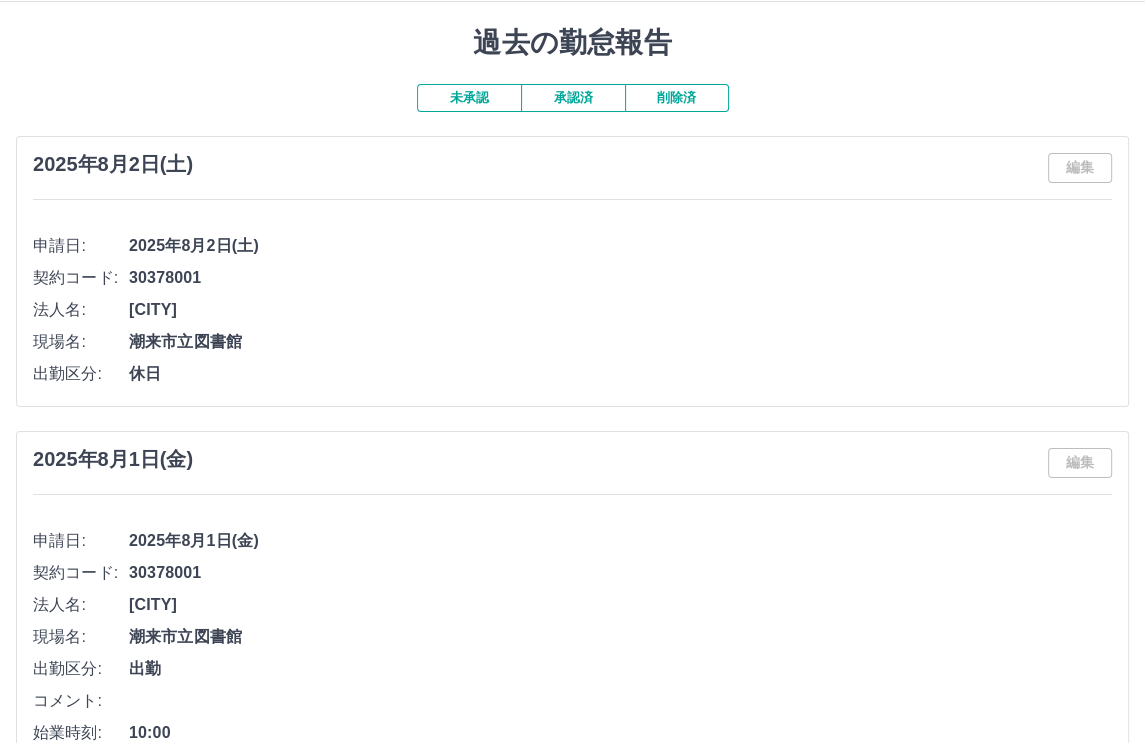 scroll, scrollTop: 0, scrollLeft: 0, axis: both 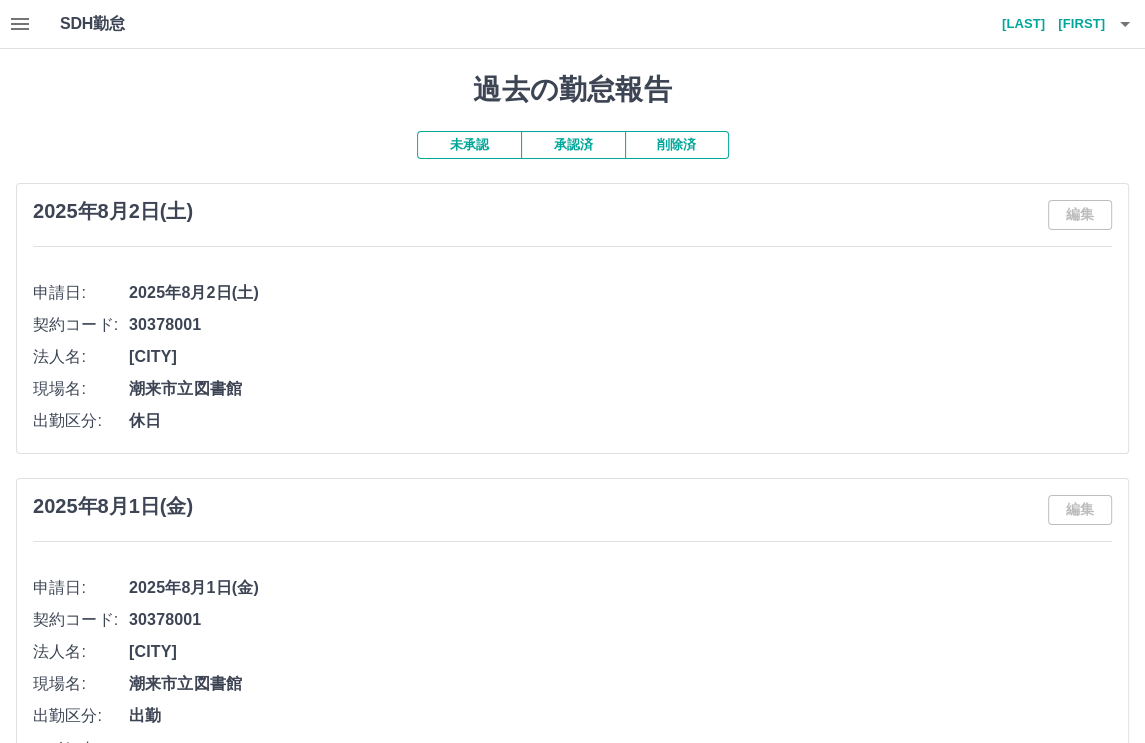 click 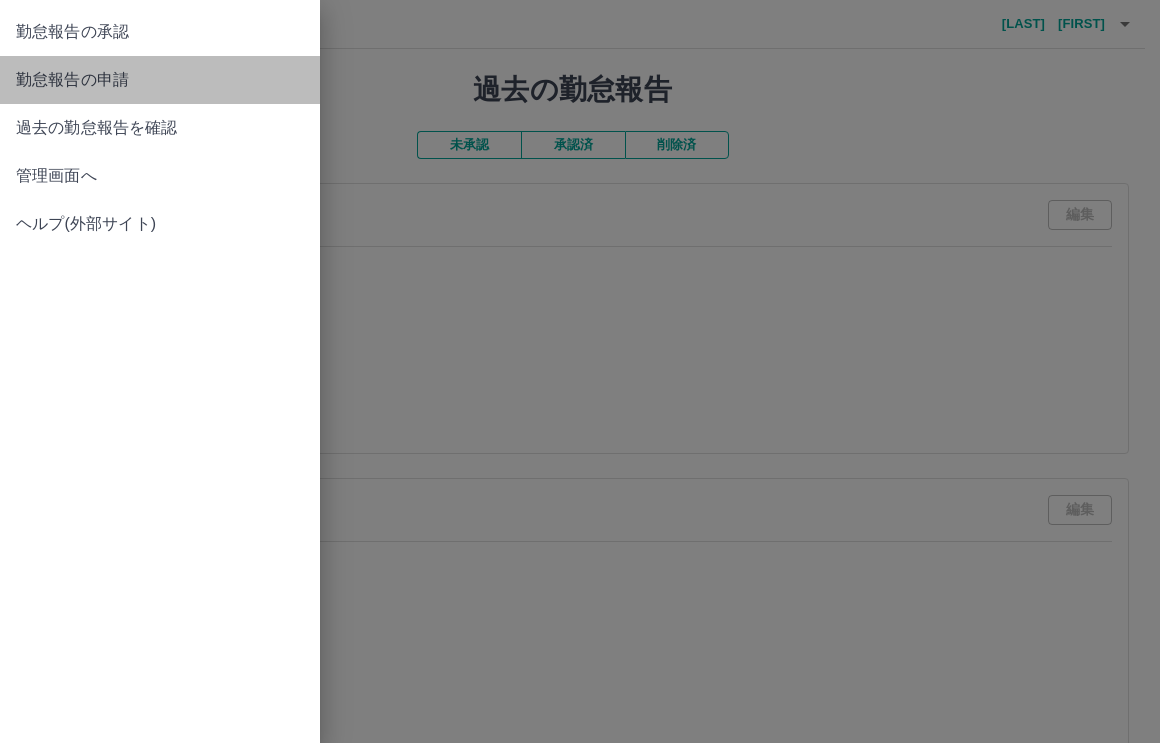 click on "勤怠報告の申請" at bounding box center (160, 80) 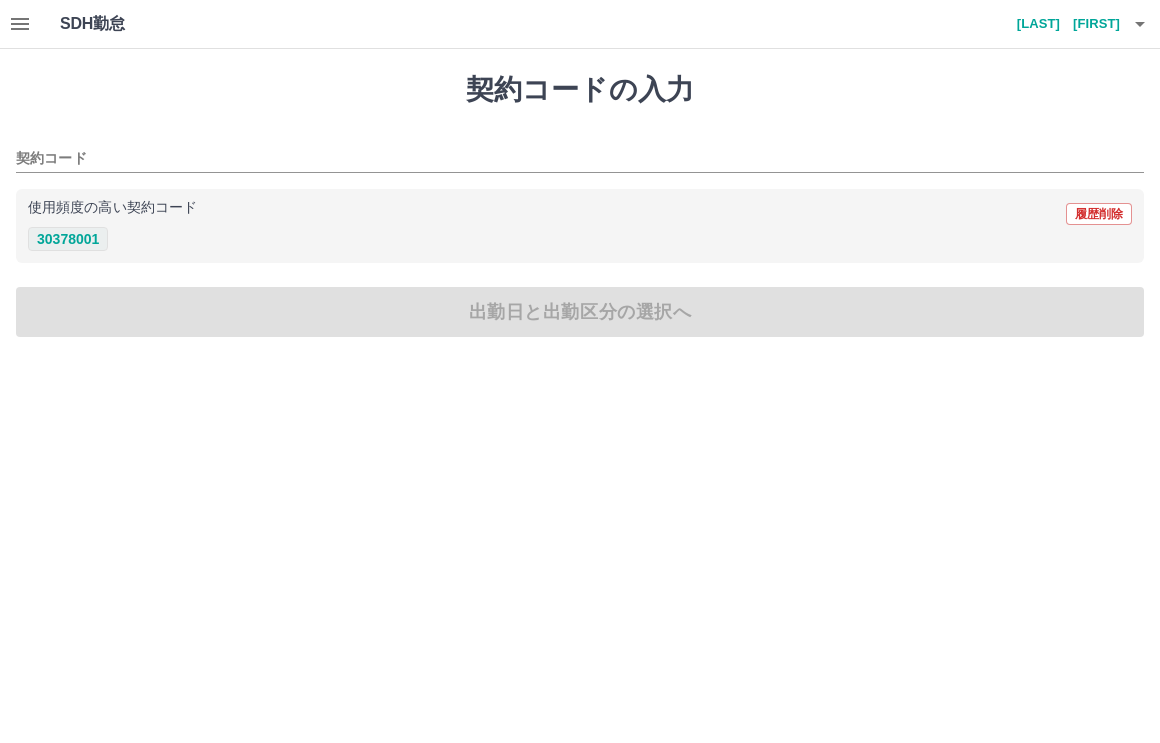 click on "30378001" at bounding box center [68, 239] 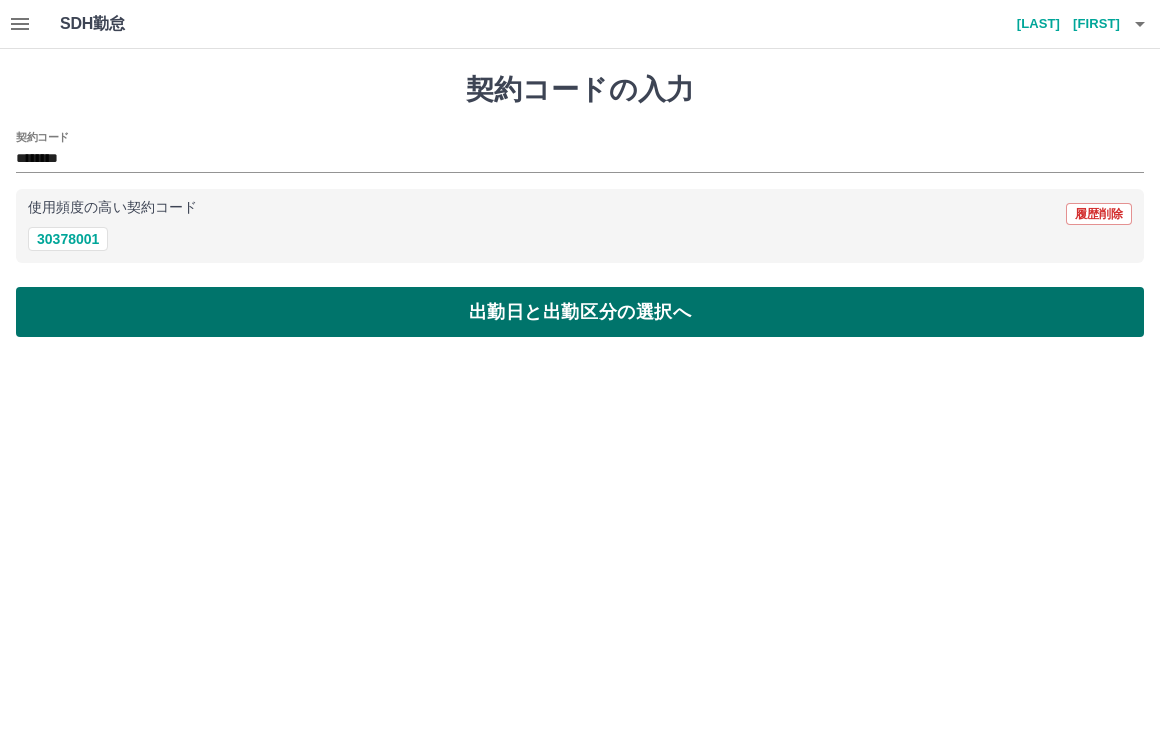click on "出勤日と出勤区分の選択へ" at bounding box center [580, 312] 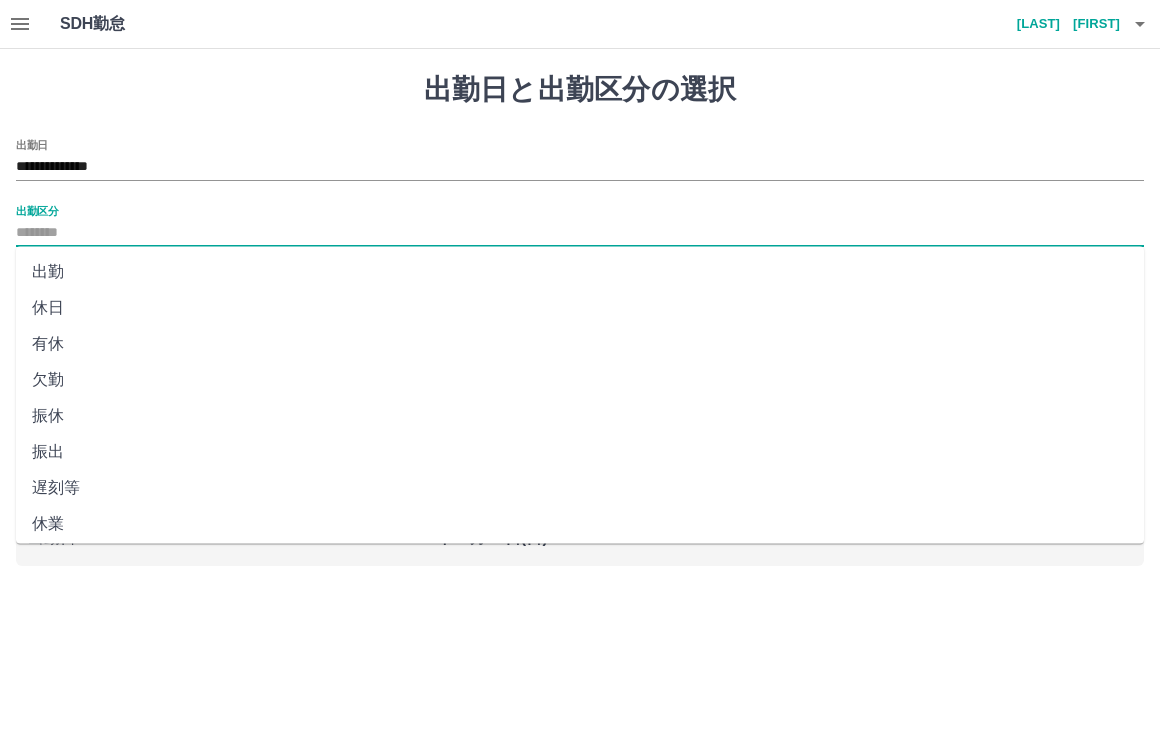 click on "出勤区分" at bounding box center (580, 233) 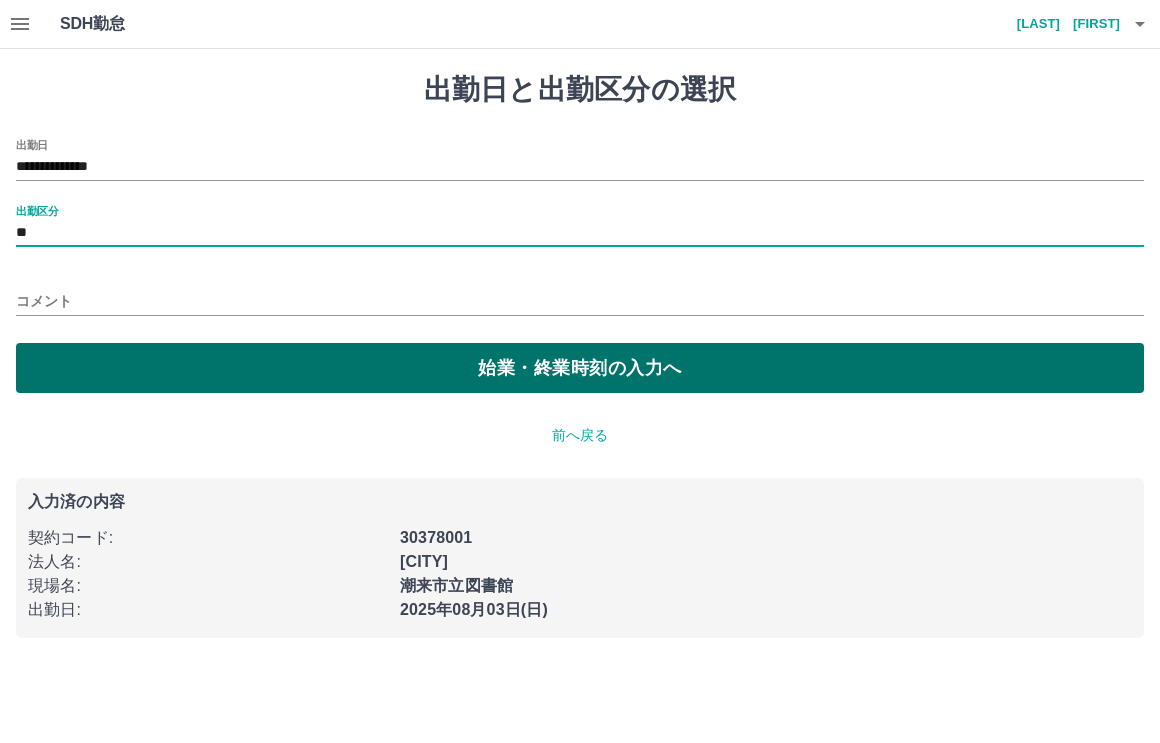 click on "始業・終業時刻の入力へ" at bounding box center [580, 368] 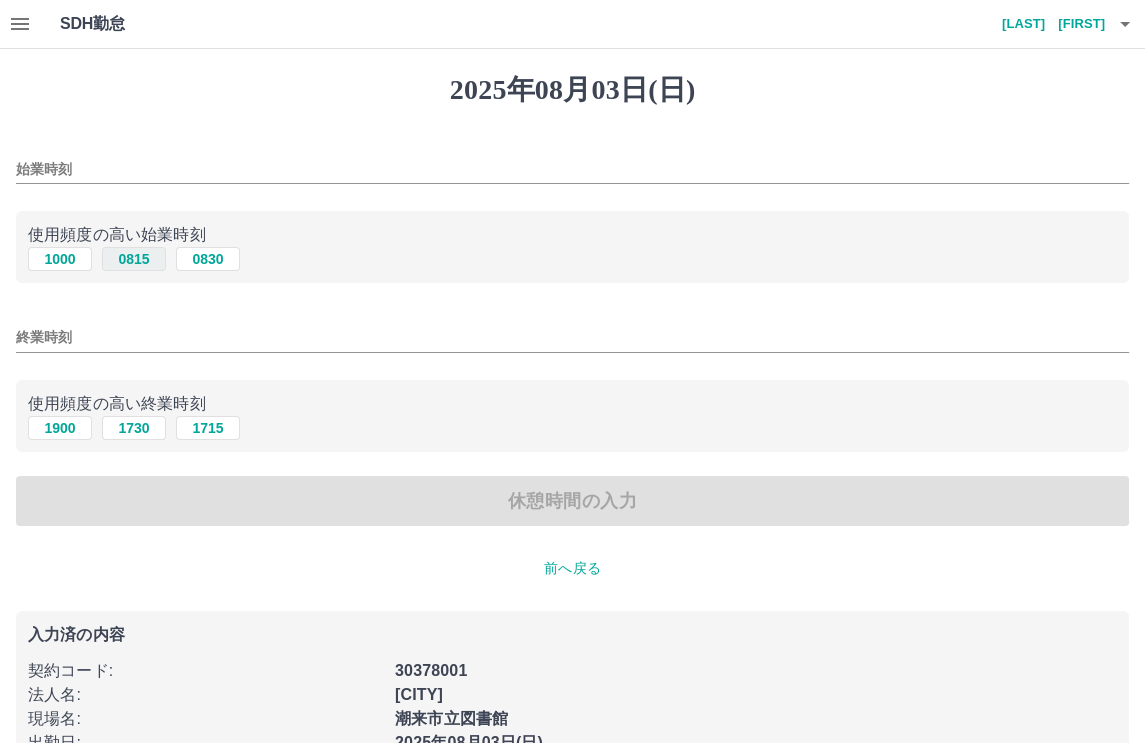 click on "0815" at bounding box center (134, 259) 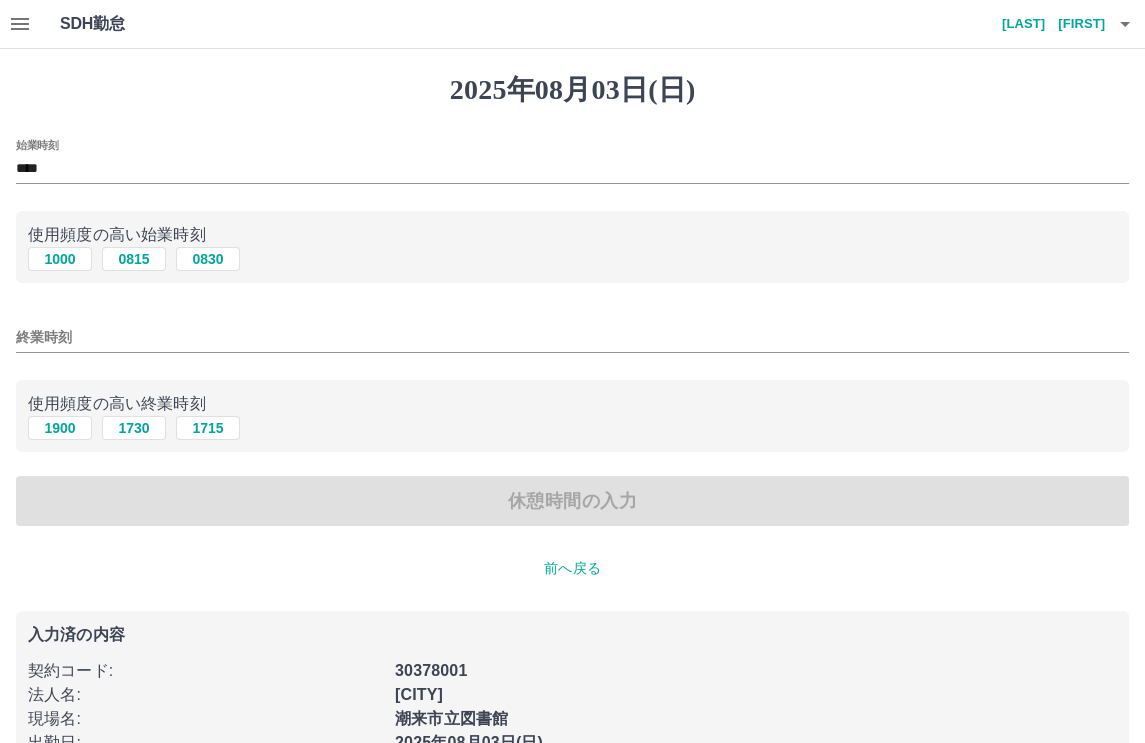 click on "****" at bounding box center [572, 169] 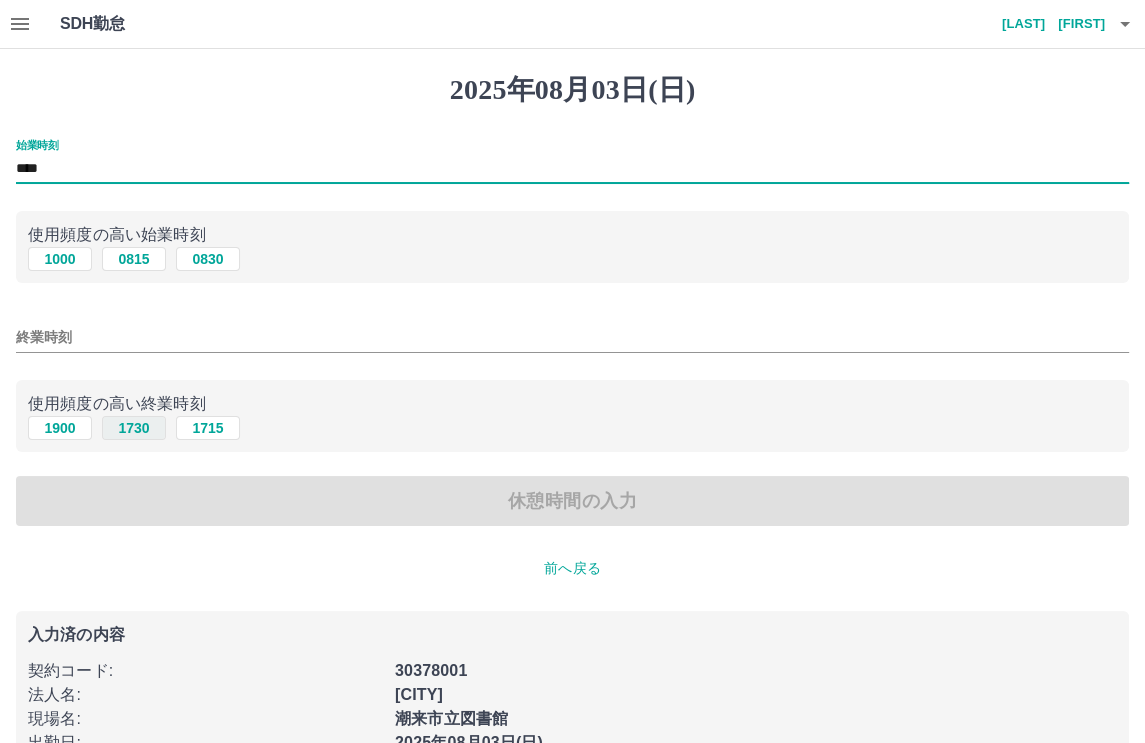 type on "****" 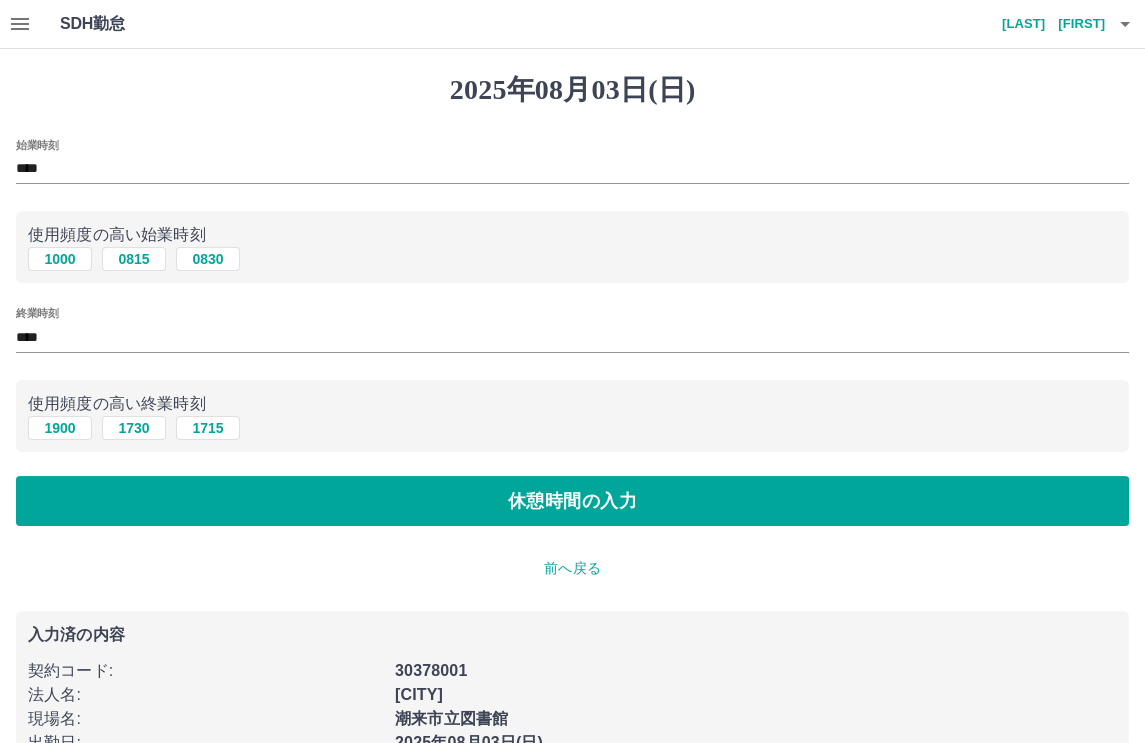 click on "****" at bounding box center (572, 337) 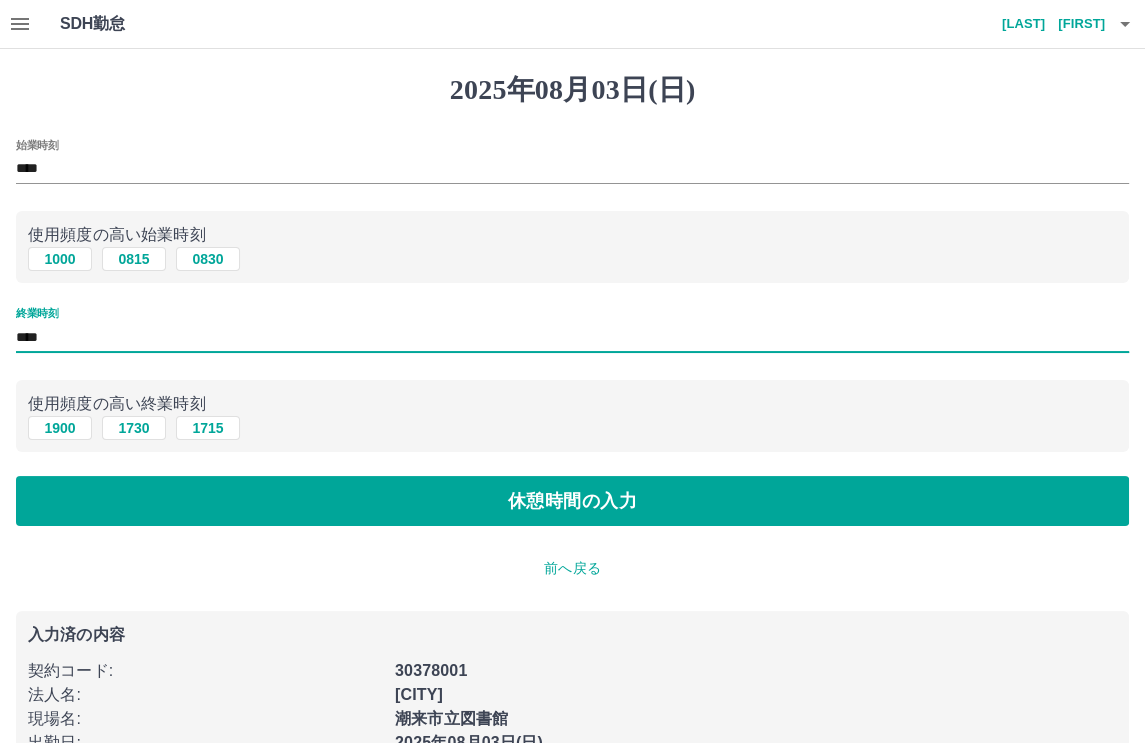 type on "****" 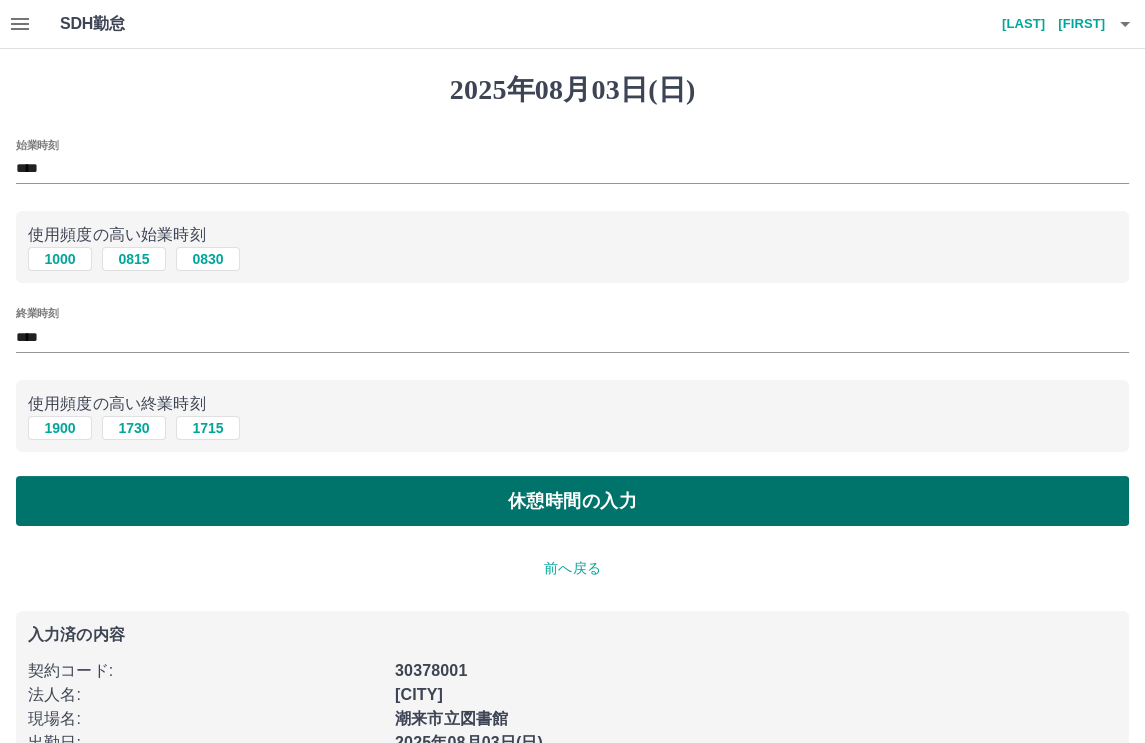 click on "休憩時間の入力" at bounding box center (572, 501) 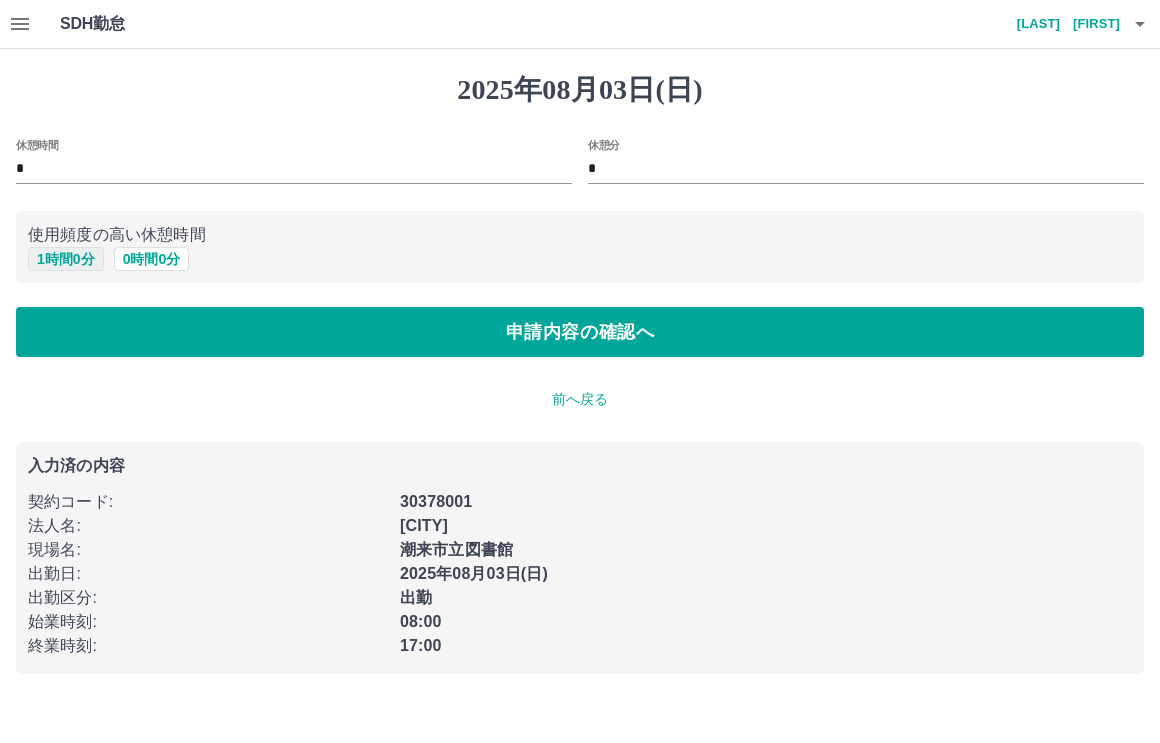 click on "1 時間 0 分" at bounding box center (66, 259) 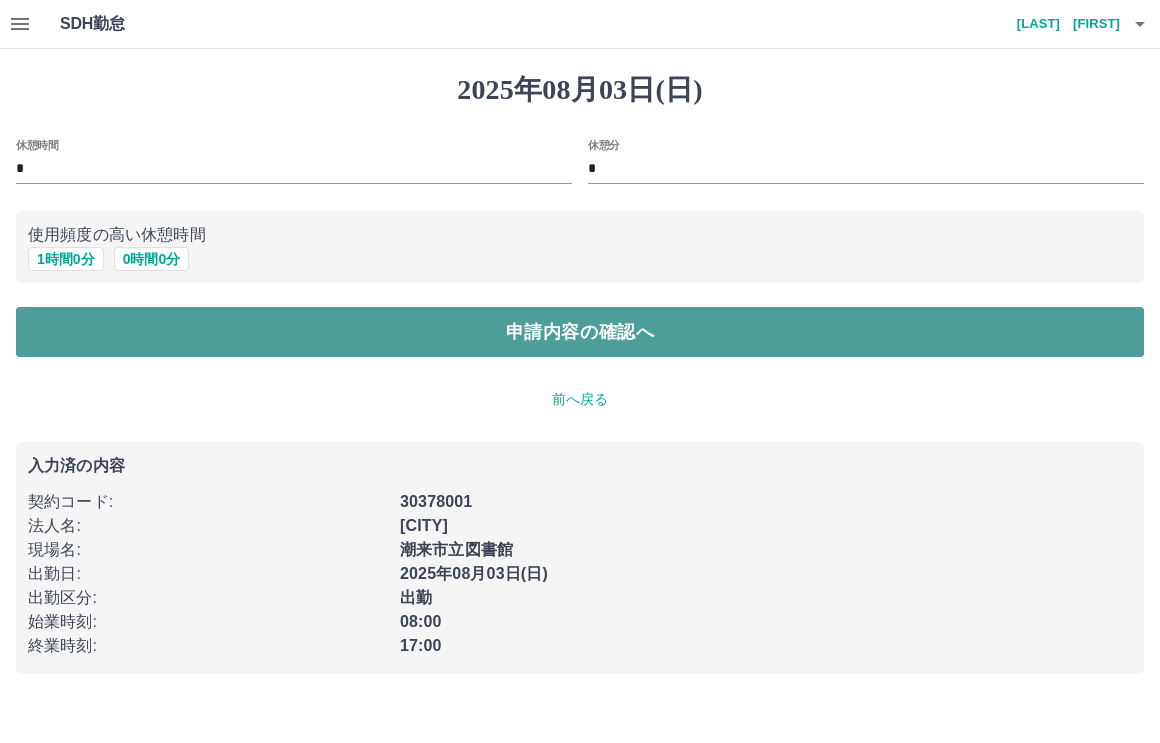 click on "申請内容の確認へ" at bounding box center (580, 332) 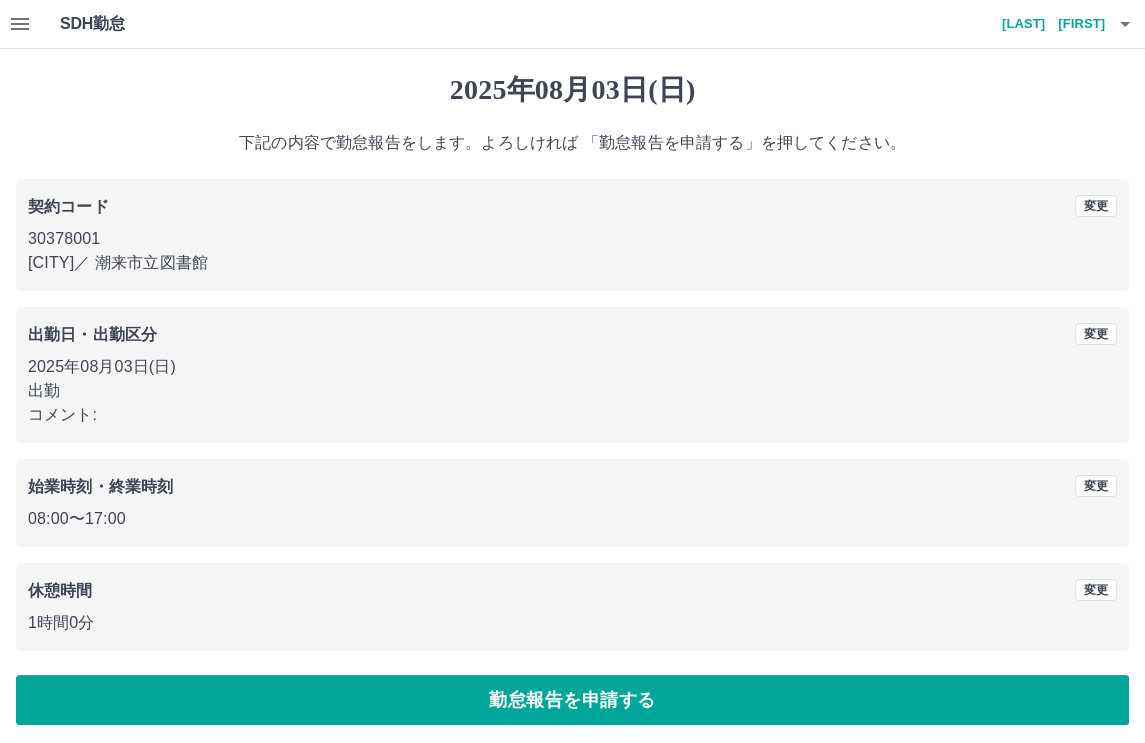 scroll, scrollTop: 5, scrollLeft: 0, axis: vertical 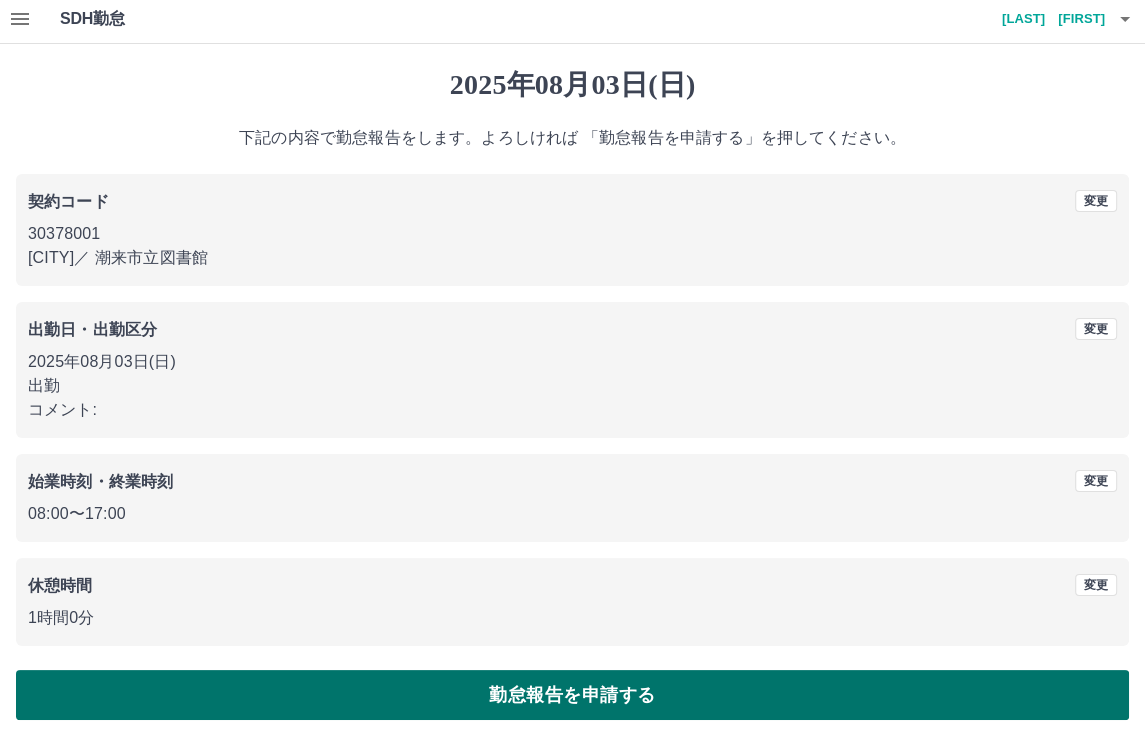 click on "勤怠報告を申請する" at bounding box center [572, 695] 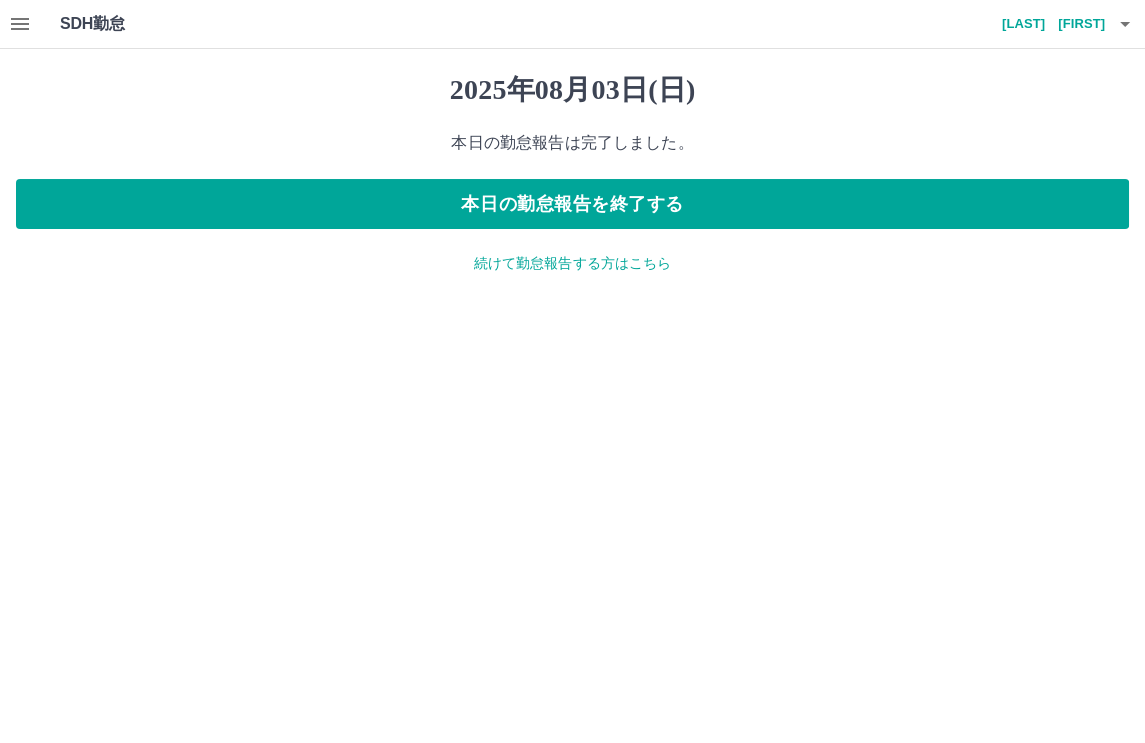 scroll, scrollTop: 0, scrollLeft: 0, axis: both 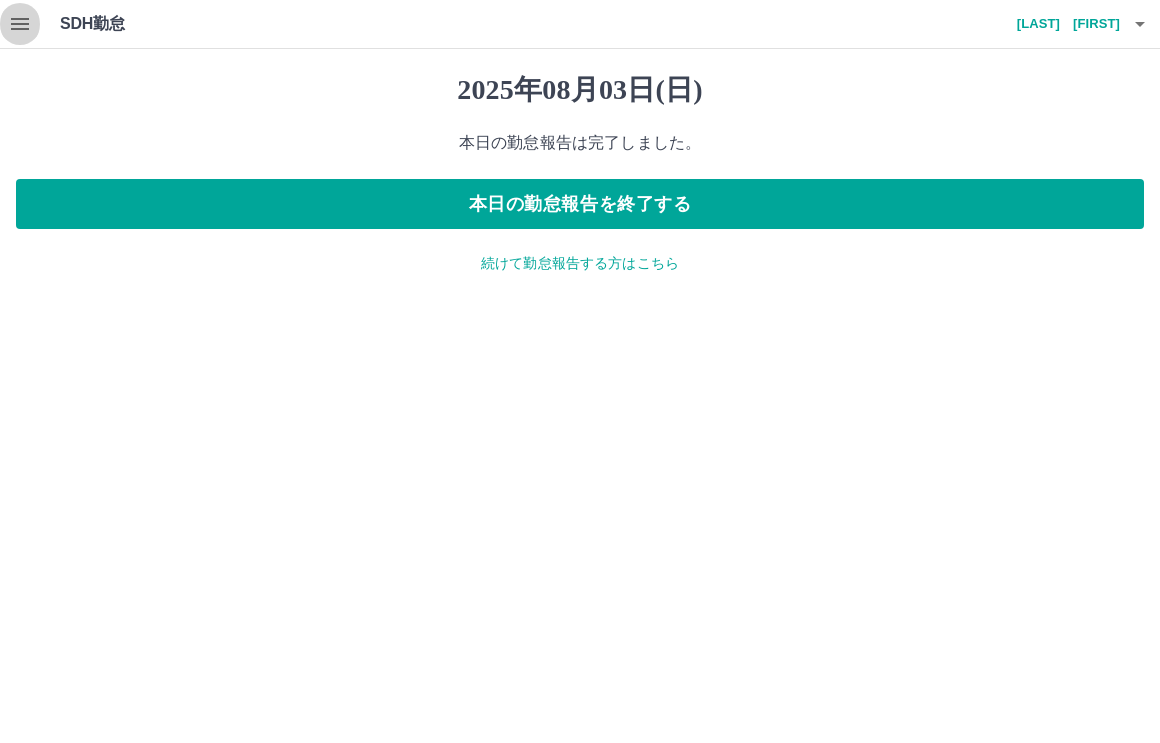click 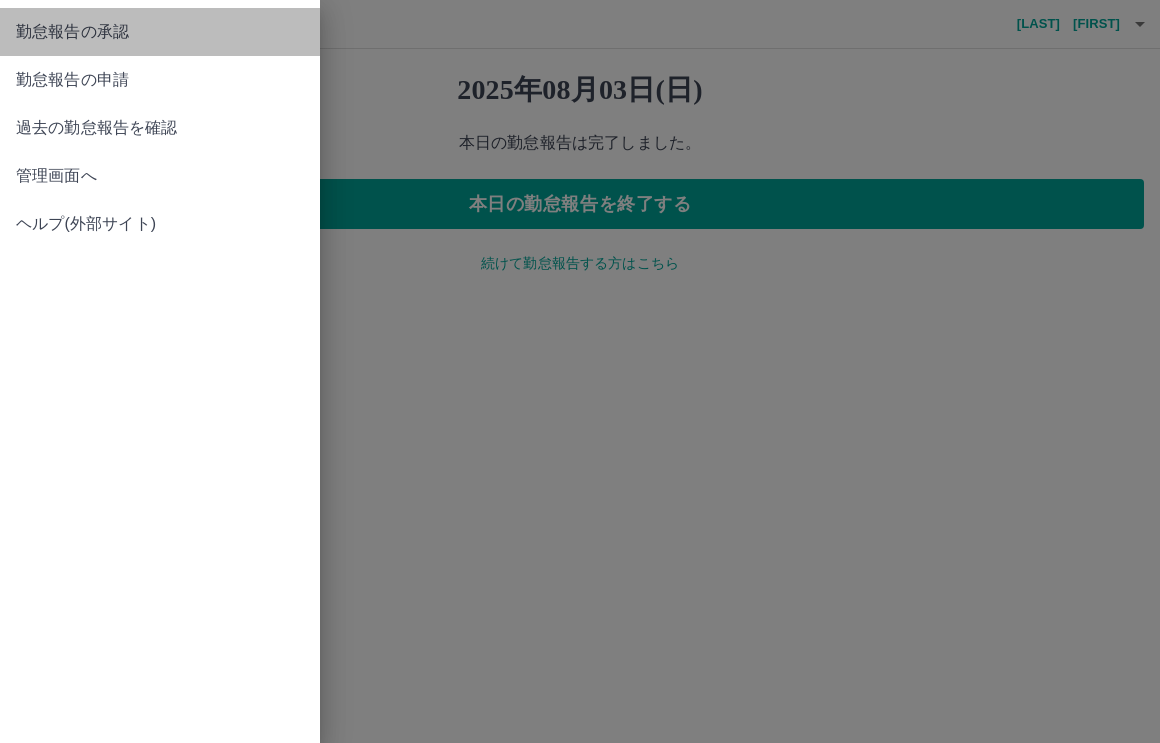 click on "勤怠報告の承認" at bounding box center [160, 32] 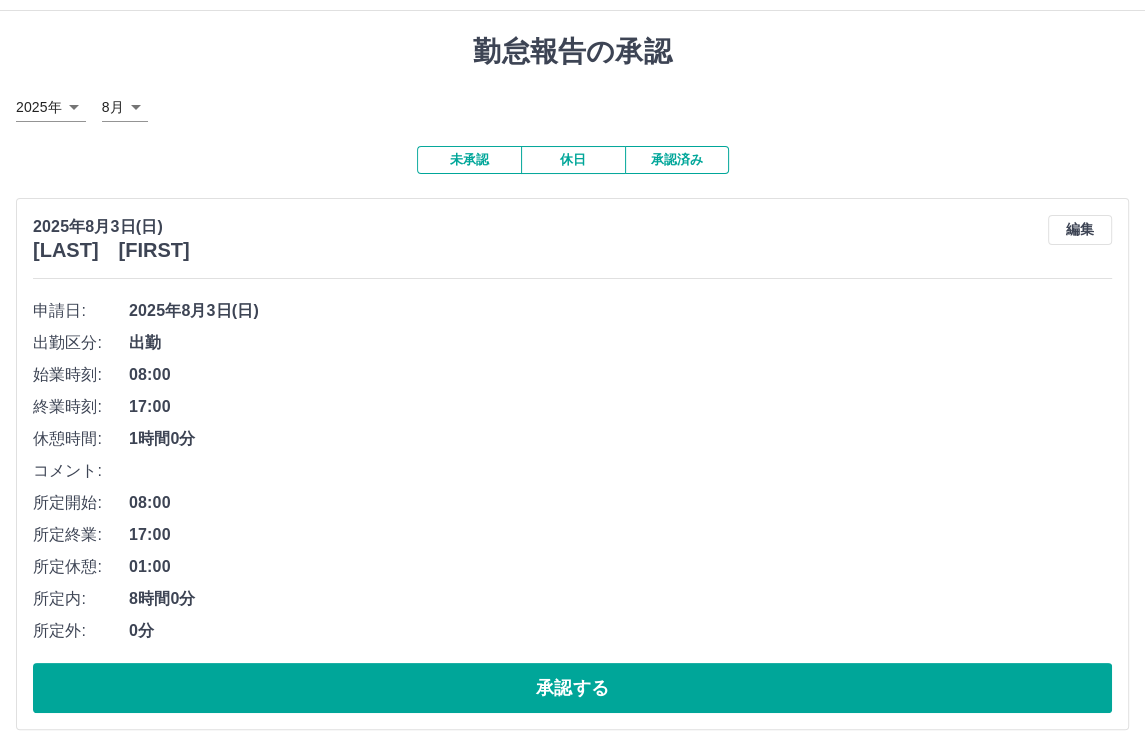 scroll, scrollTop: 49, scrollLeft: 0, axis: vertical 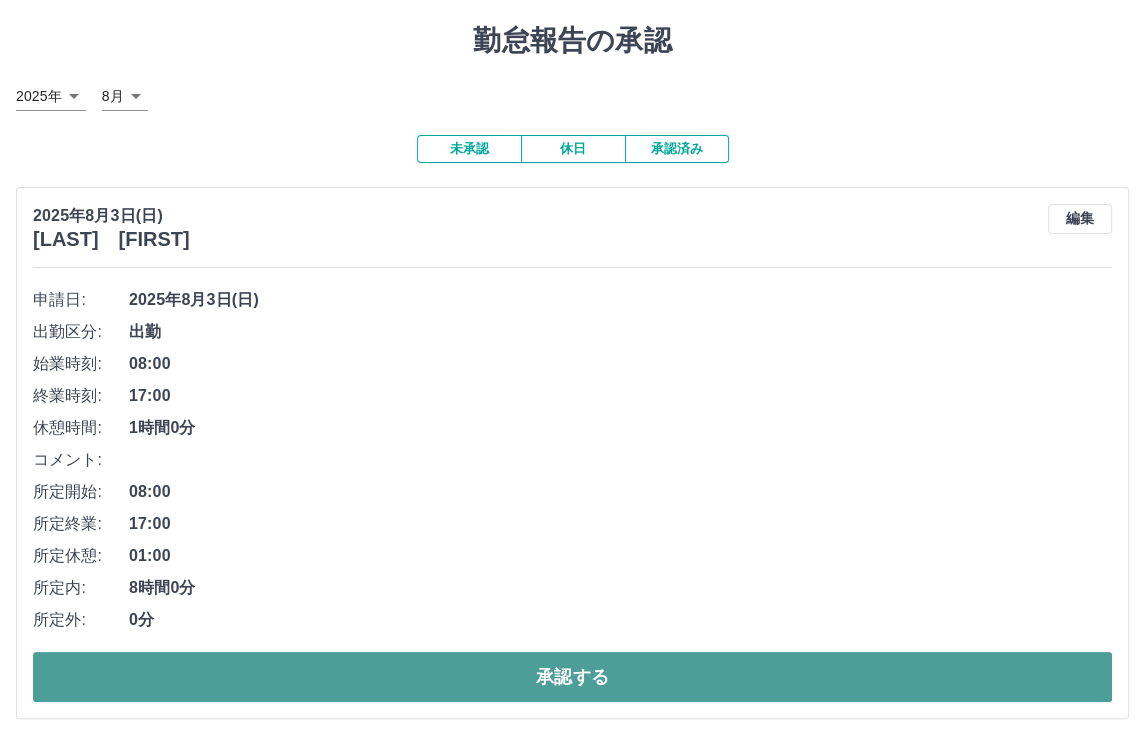 click on "承認する" at bounding box center [572, 677] 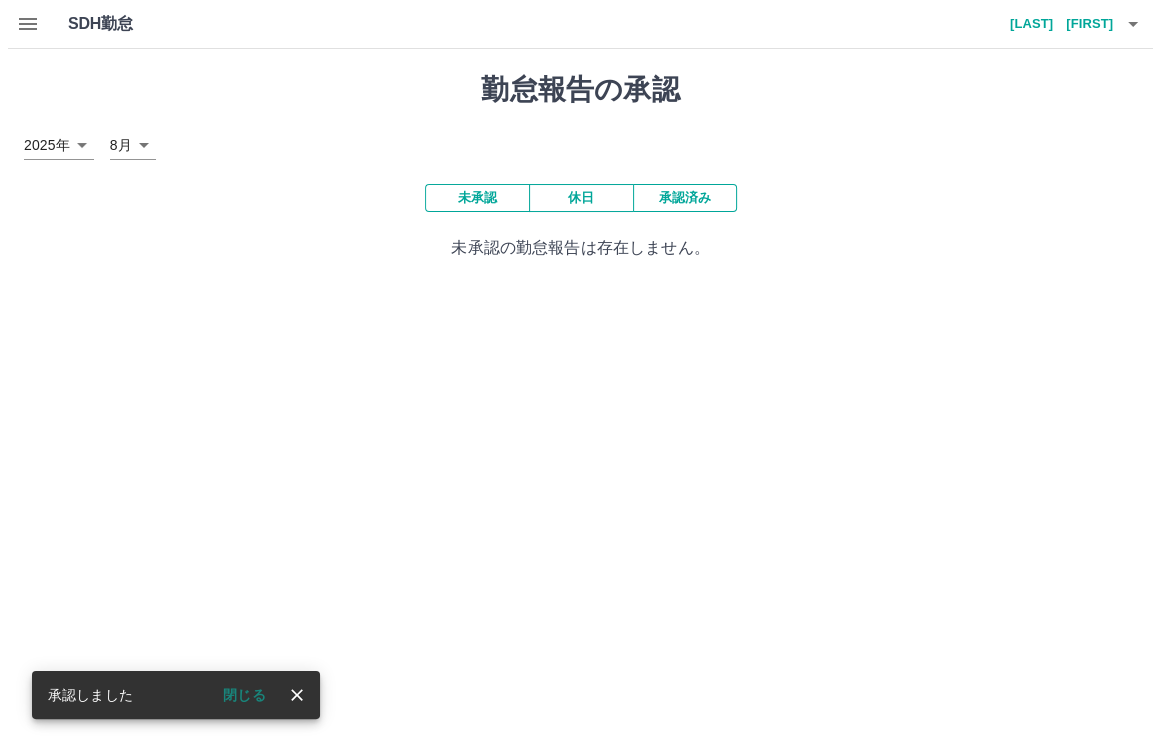 scroll, scrollTop: 0, scrollLeft: 0, axis: both 